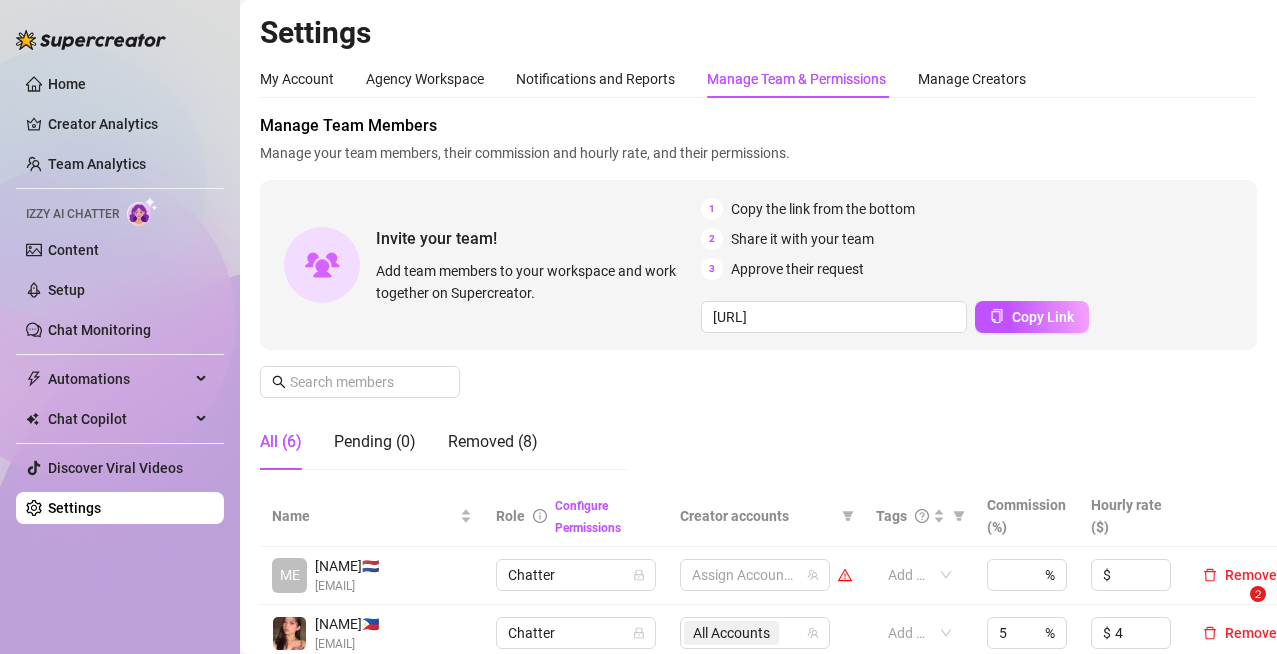 scroll, scrollTop: 0, scrollLeft: 0, axis: both 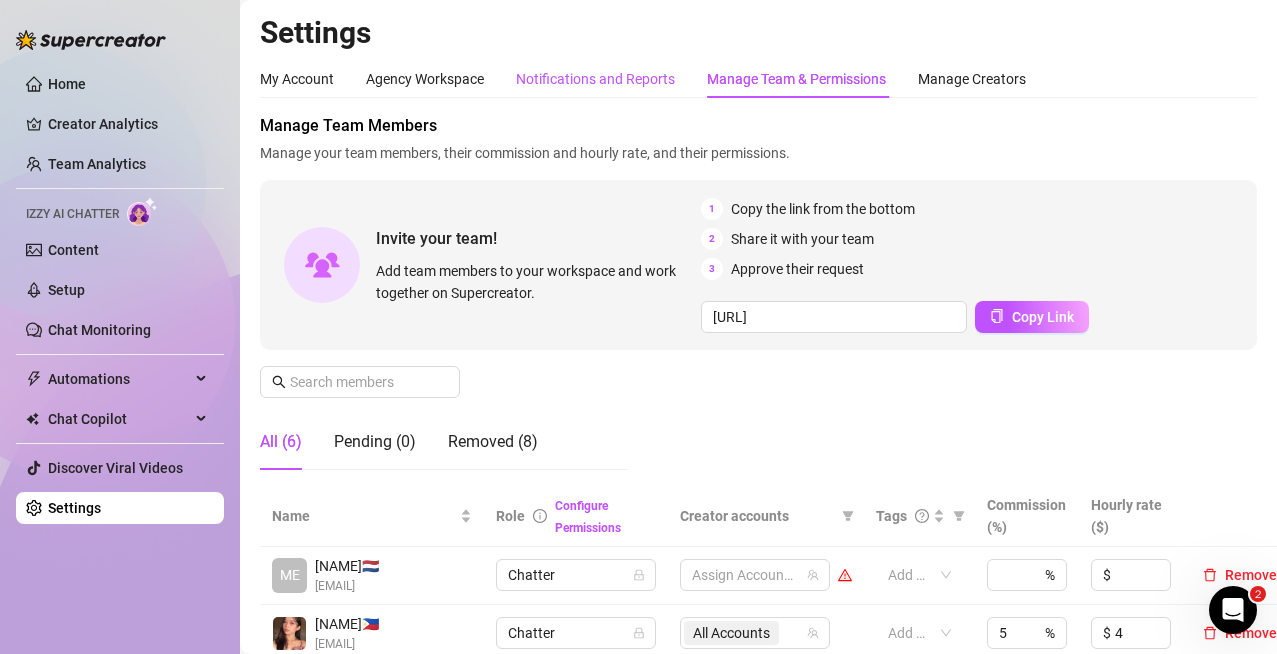 click on "Notifications and Reports" at bounding box center (595, 79) 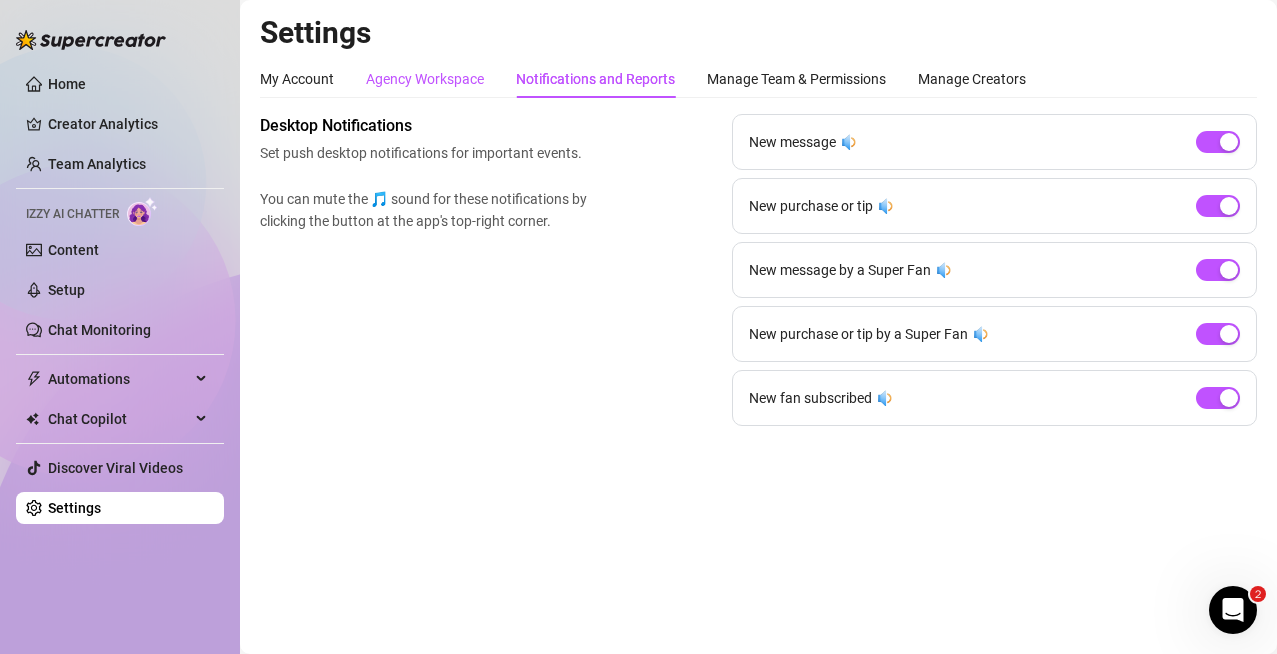 click on "Agency Workspace" at bounding box center (425, 79) 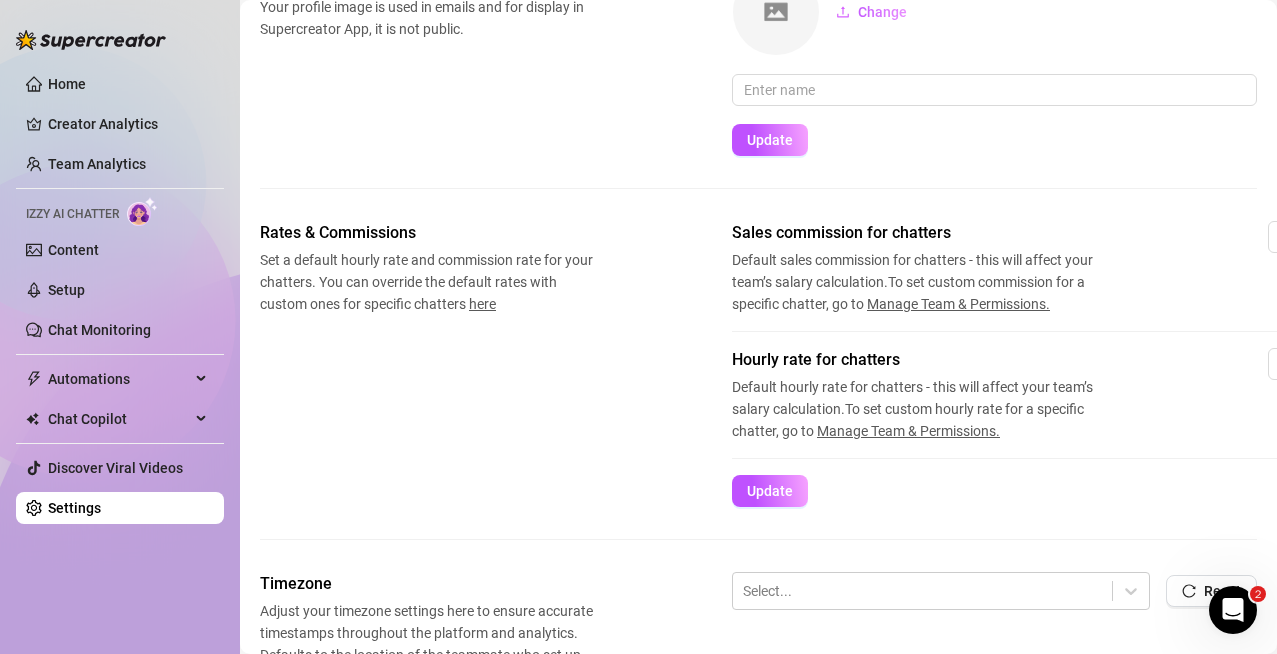 scroll, scrollTop: 0, scrollLeft: 0, axis: both 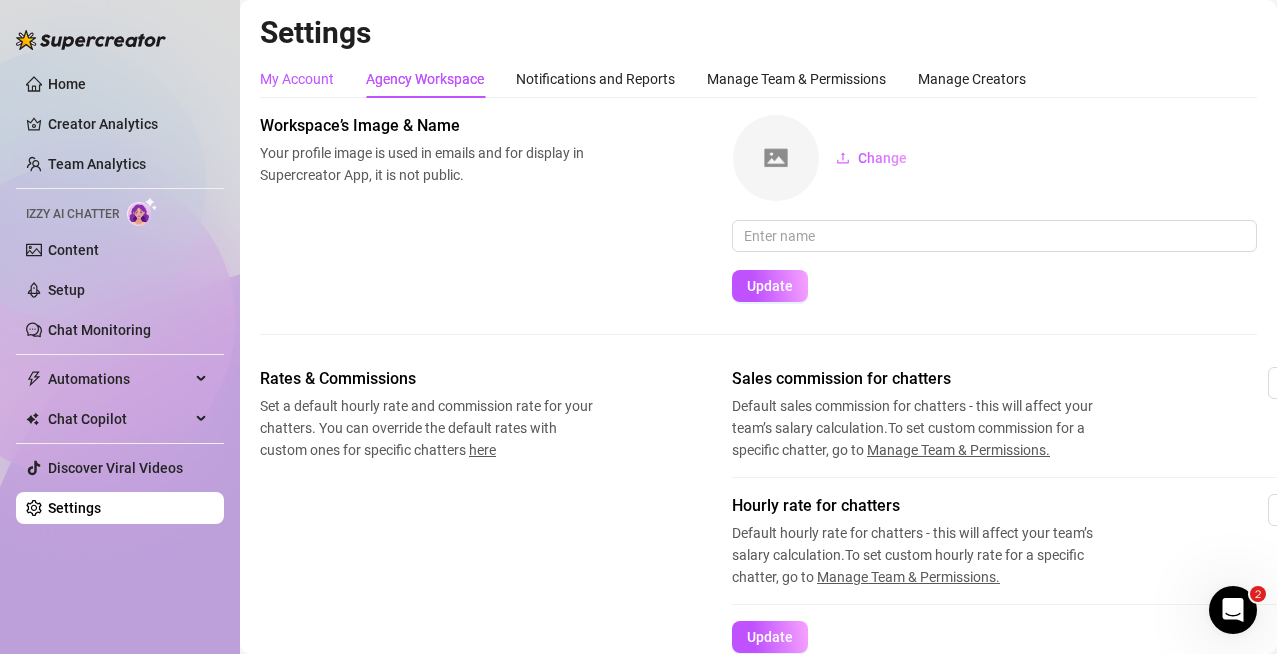 click on "My Account" at bounding box center [297, 79] 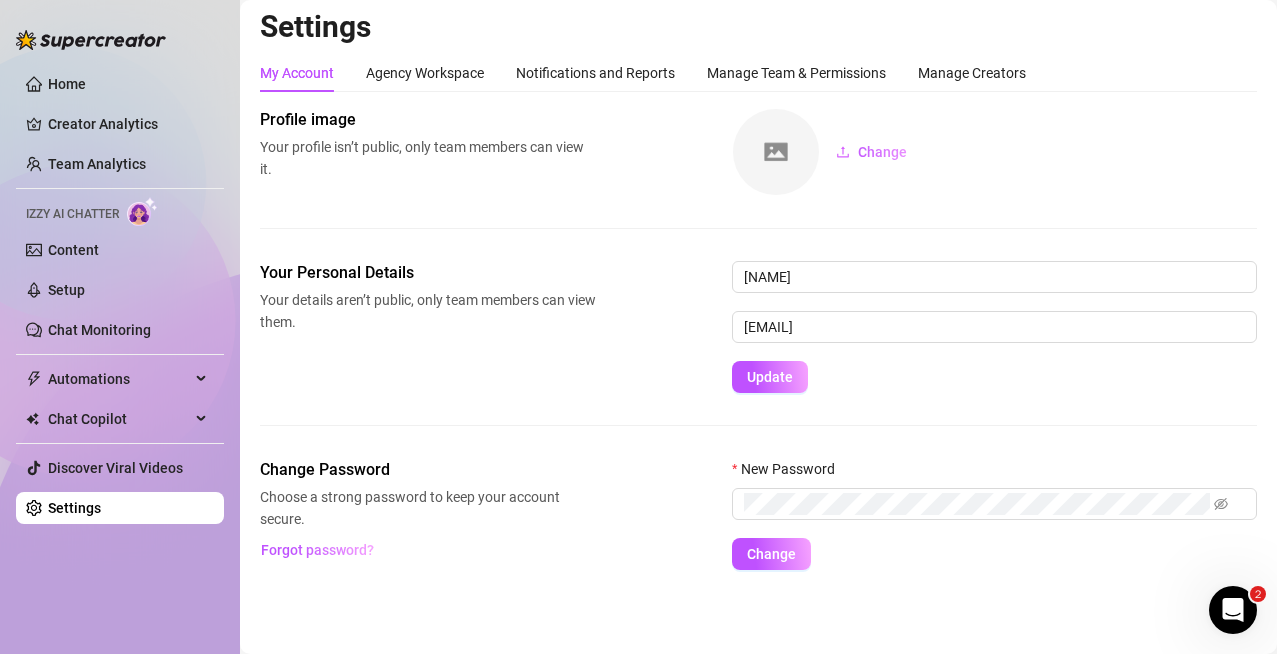 scroll, scrollTop: 0, scrollLeft: 0, axis: both 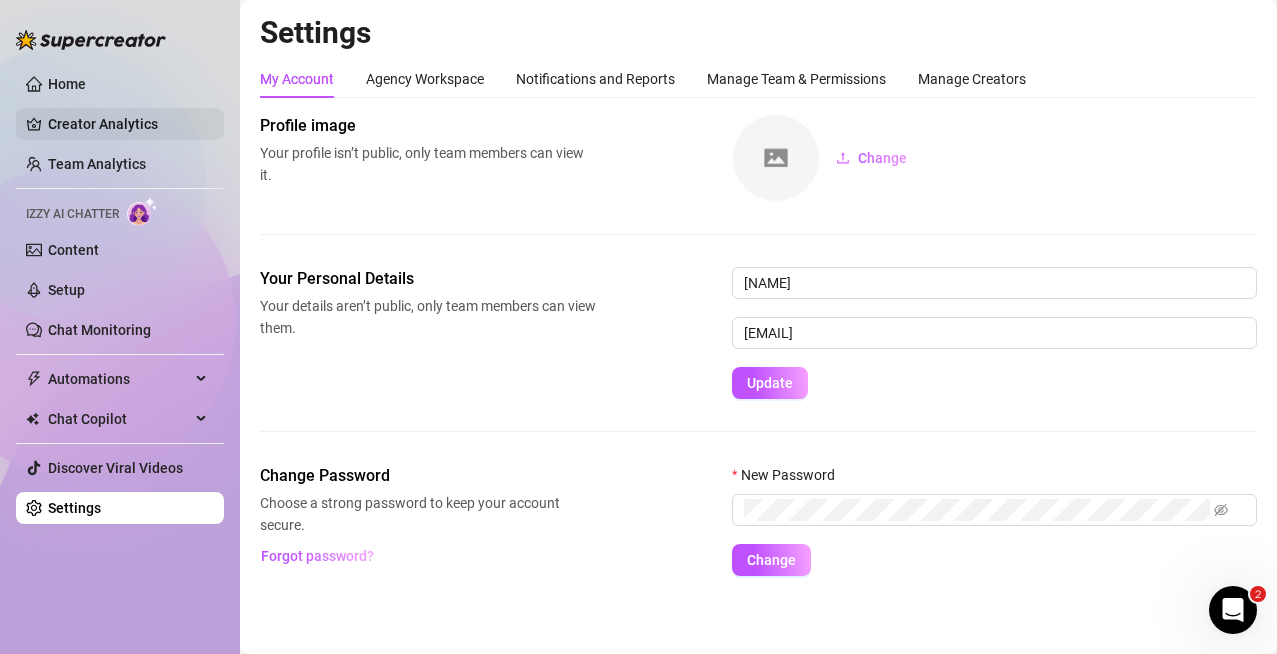 click on "Creator Analytics" at bounding box center (128, 124) 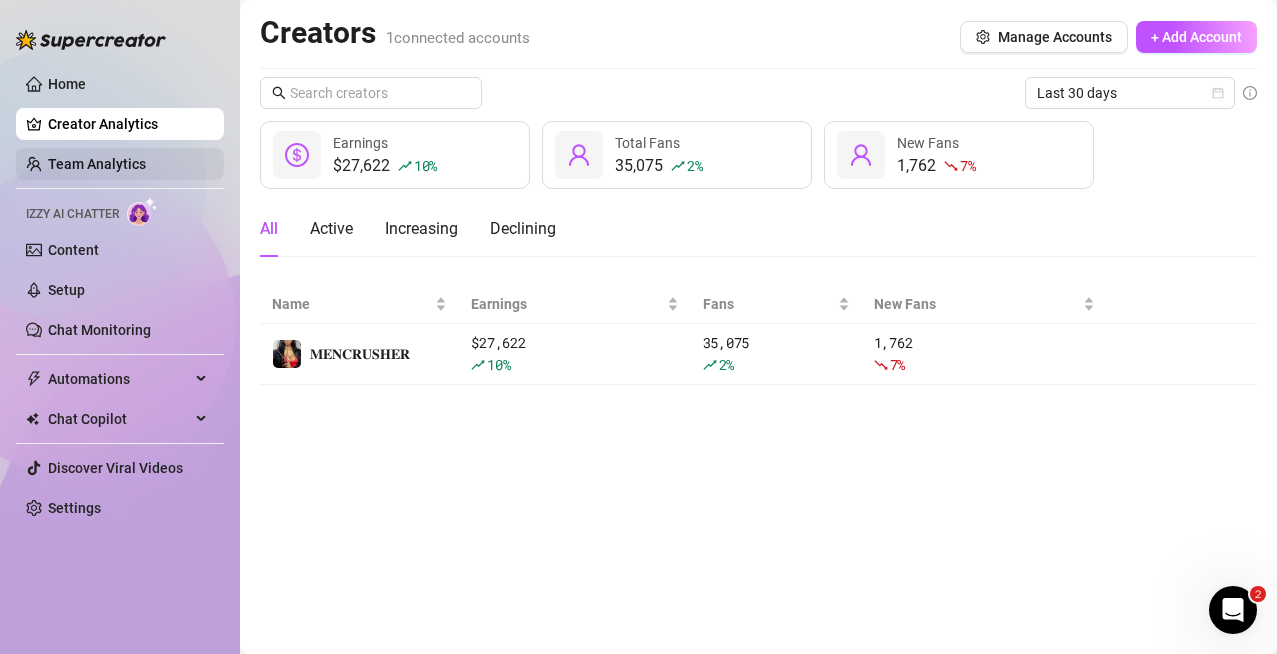 click on "Team Analytics" at bounding box center [97, 164] 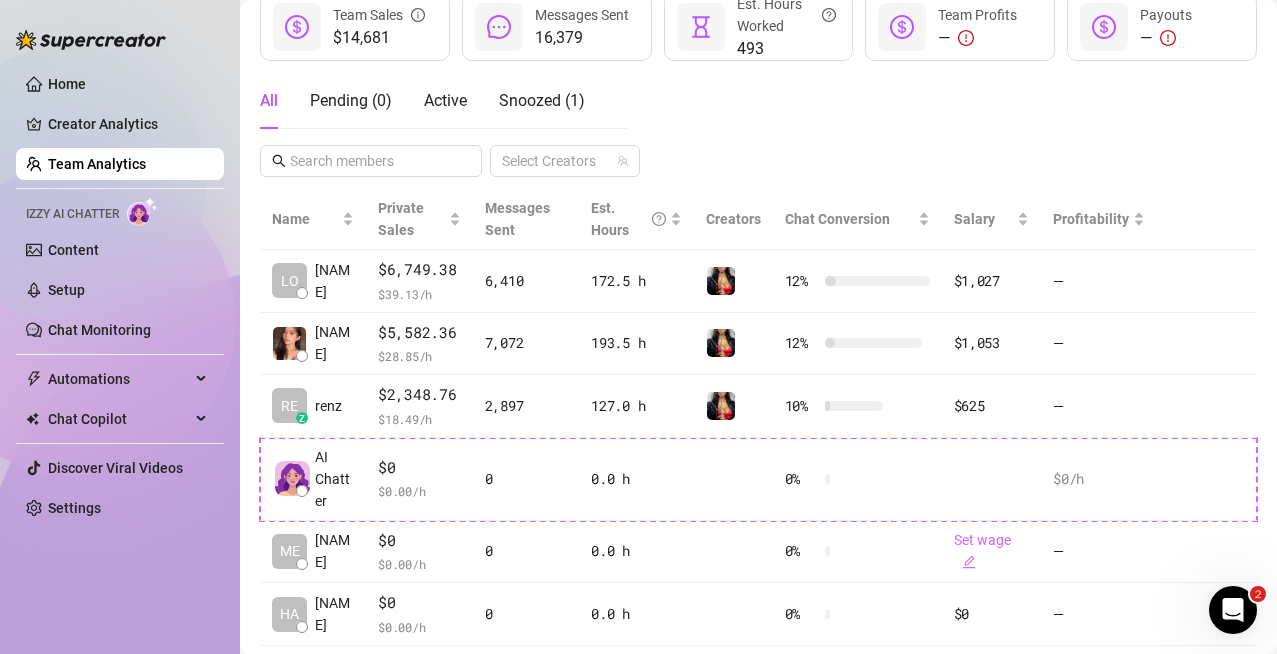 scroll, scrollTop: 325, scrollLeft: 0, axis: vertical 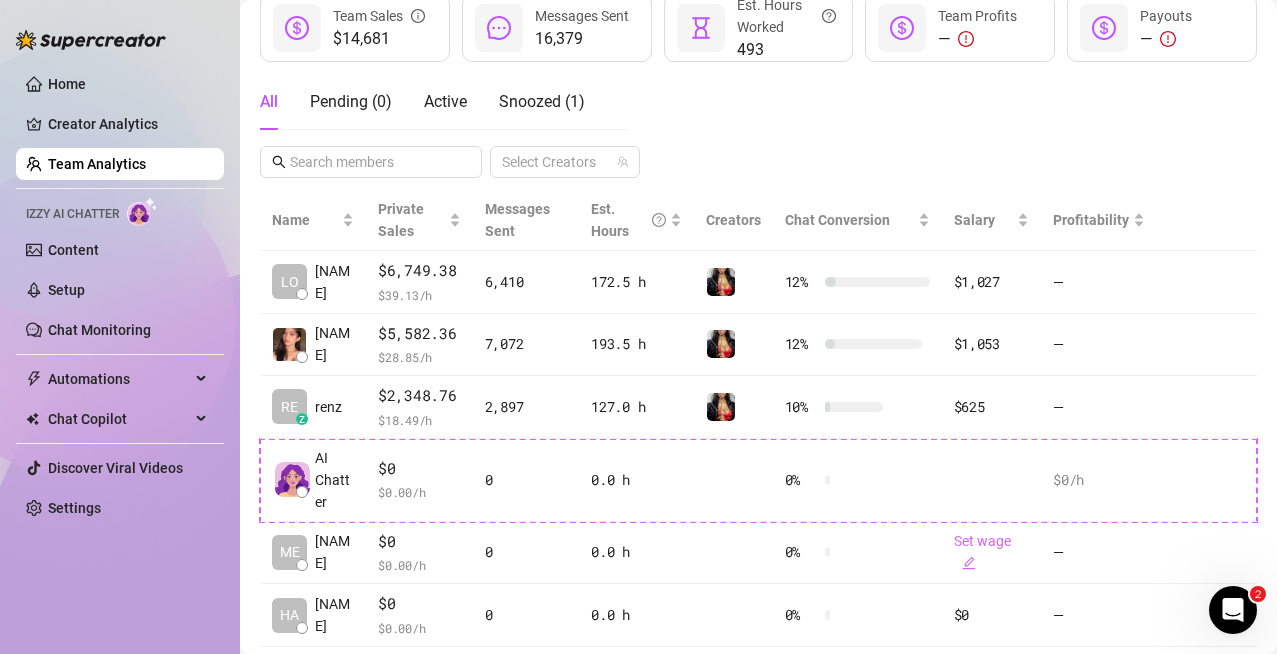 click on "All Pending ( 0 ) Active Snoozed ( 1 )   Select Creators" at bounding box center [758, 126] 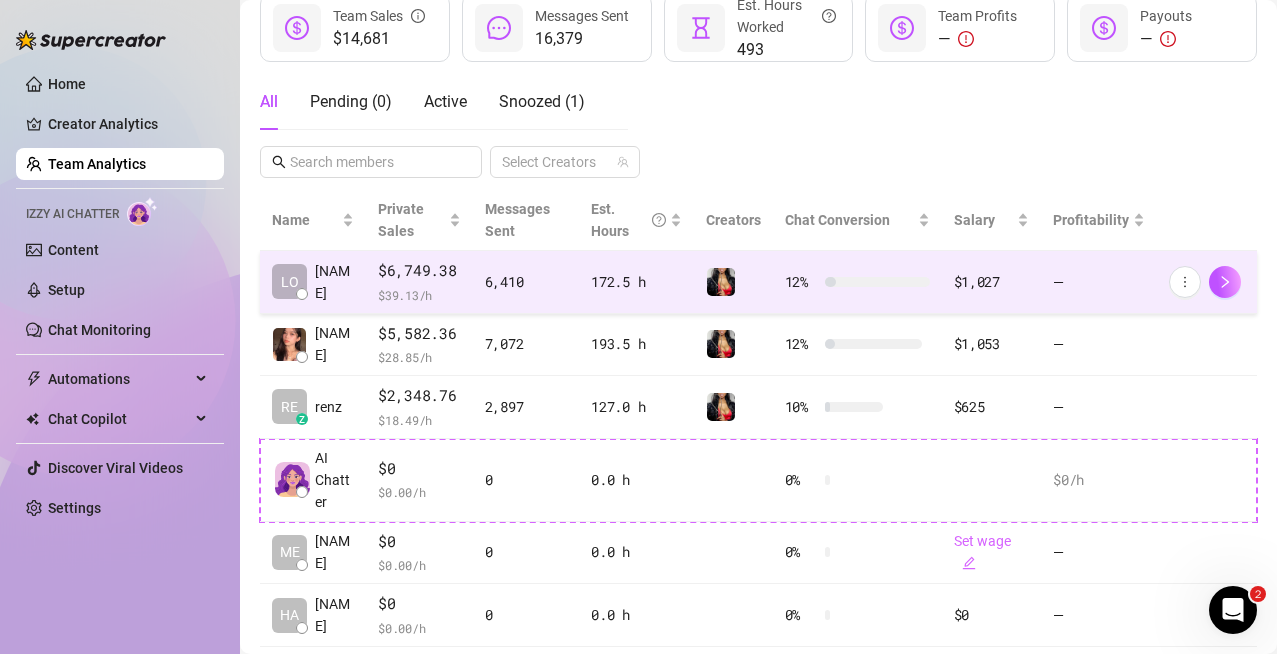 click on "$6,749.38" at bounding box center (419, 271) 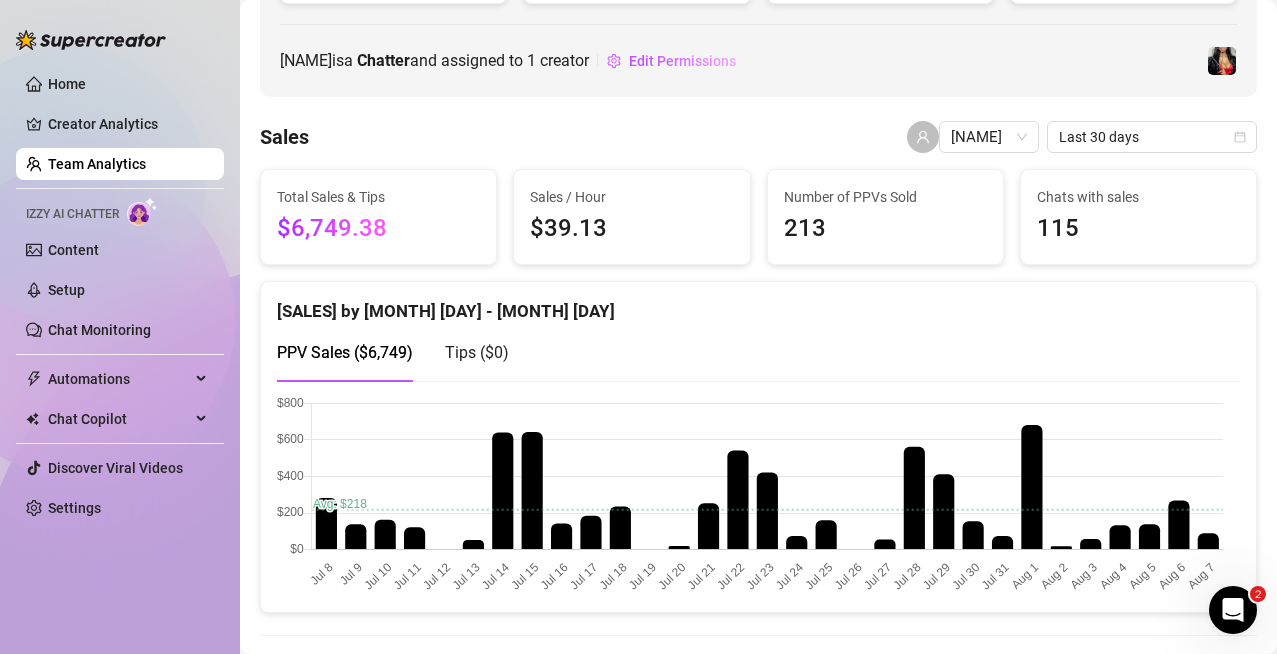 scroll, scrollTop: 0, scrollLeft: 0, axis: both 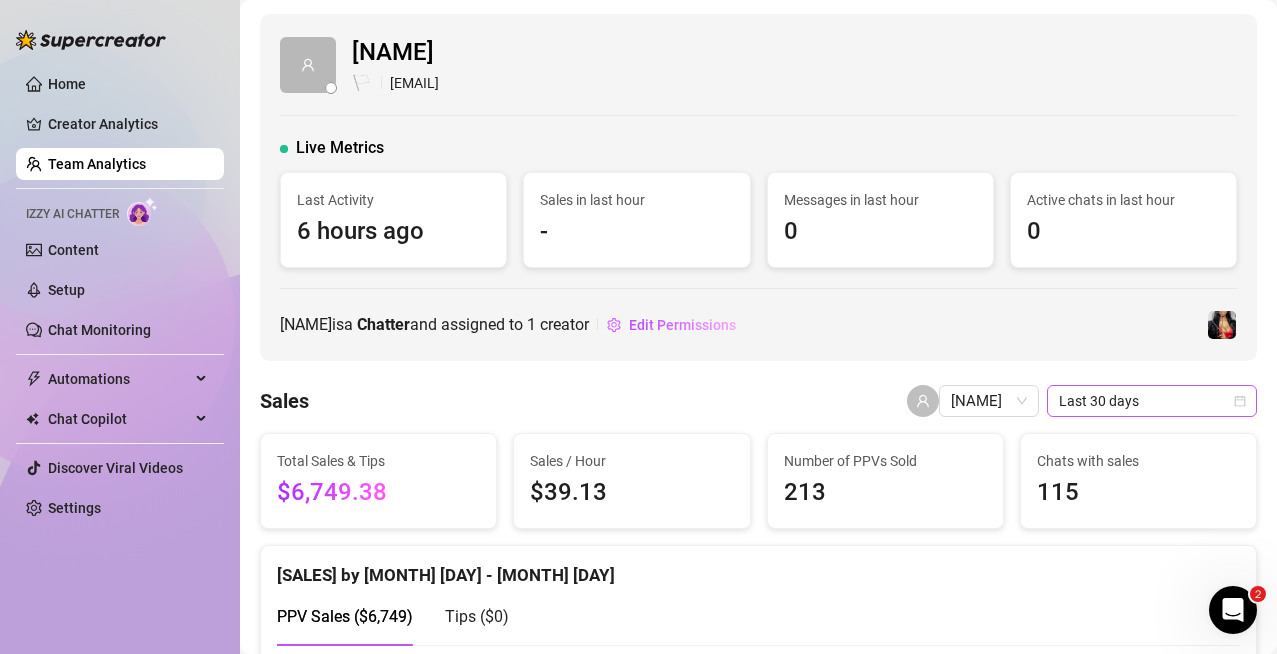 click on "Last 30 days" at bounding box center [1152, 401] 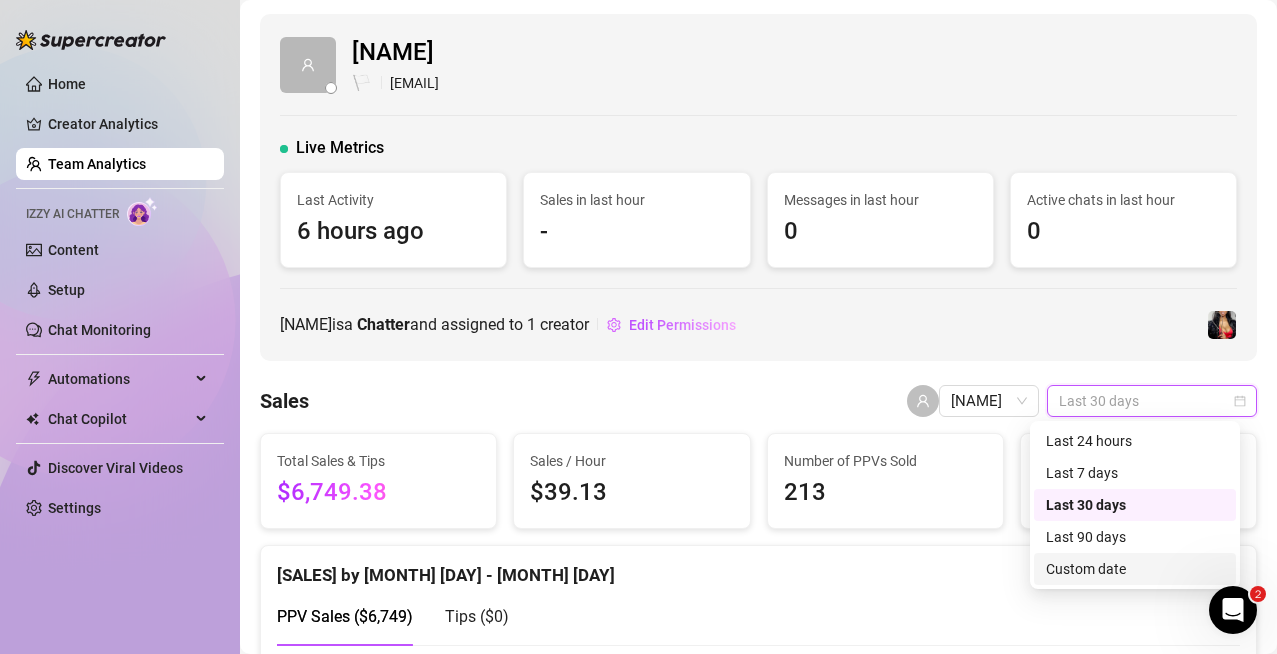 click on "Custom date" at bounding box center [1135, 569] 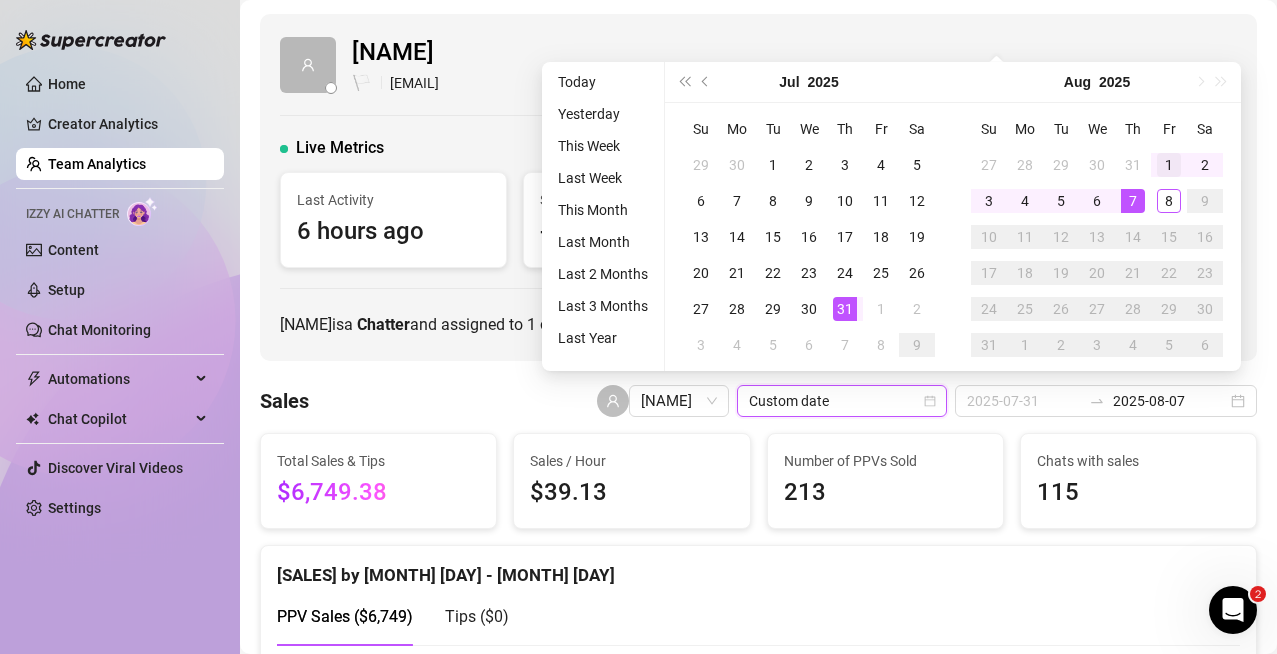 type on "2025-08-01" 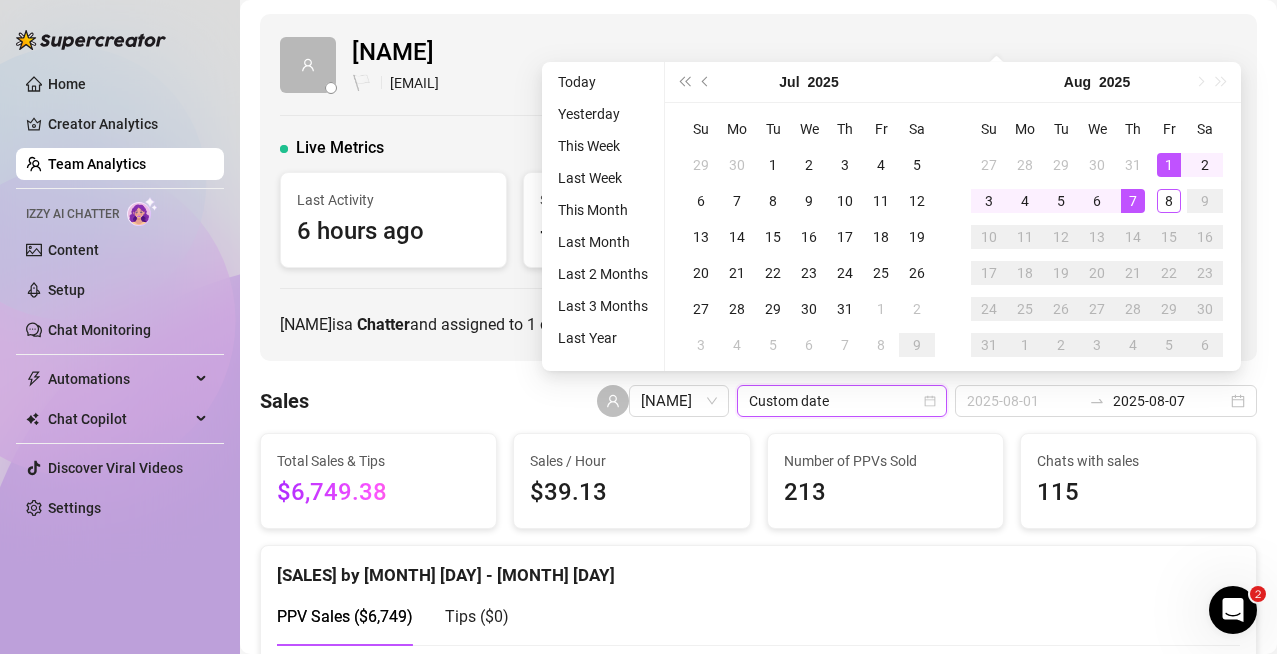 click on "1" at bounding box center [1169, 165] 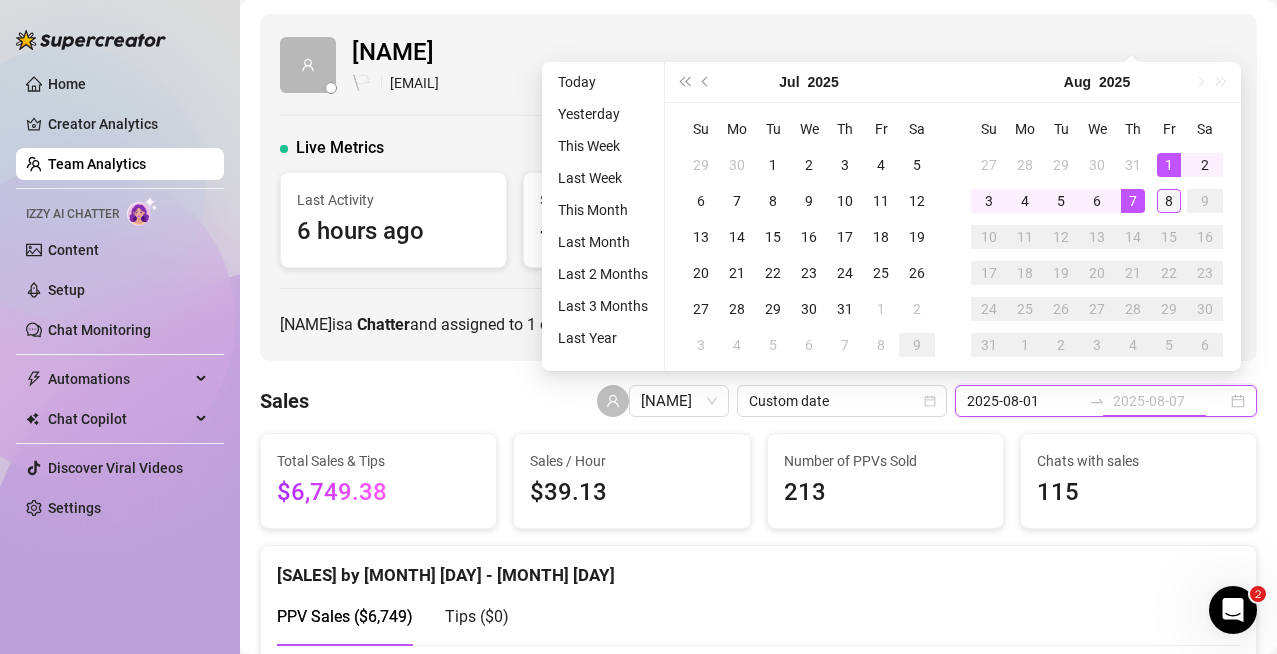 type on "2025-08-08" 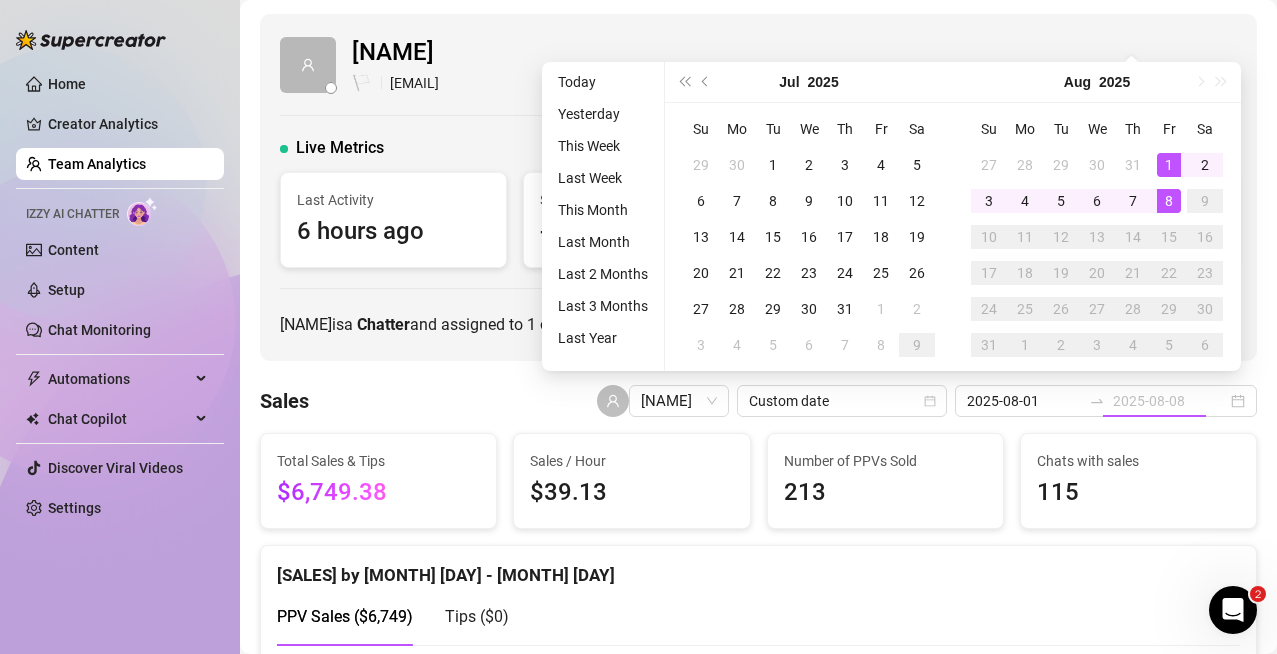click on "8" at bounding box center (1169, 201) 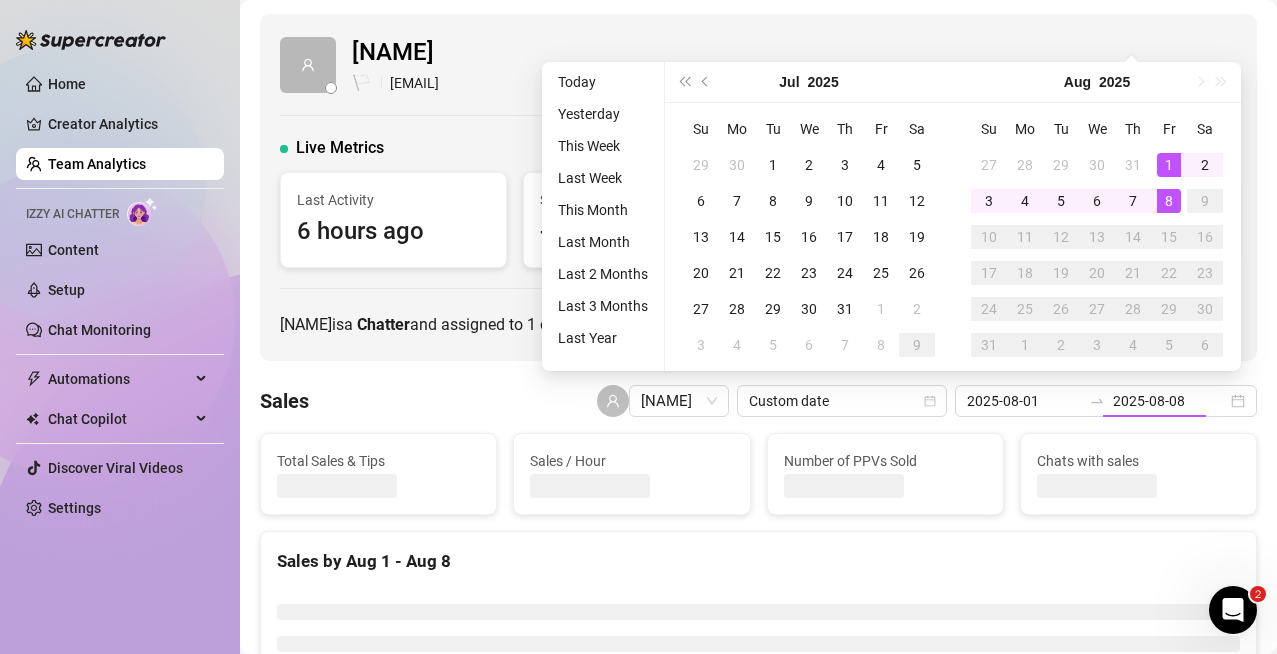 type on "2025-08-01" 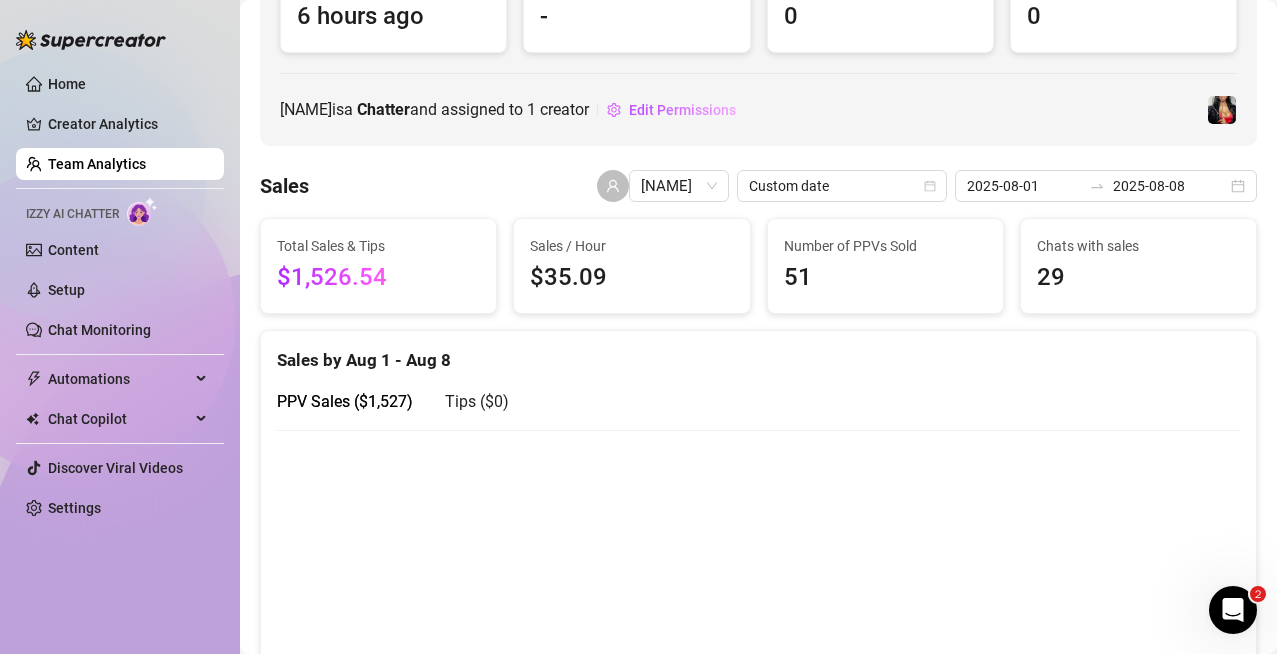scroll, scrollTop: 0, scrollLeft: 0, axis: both 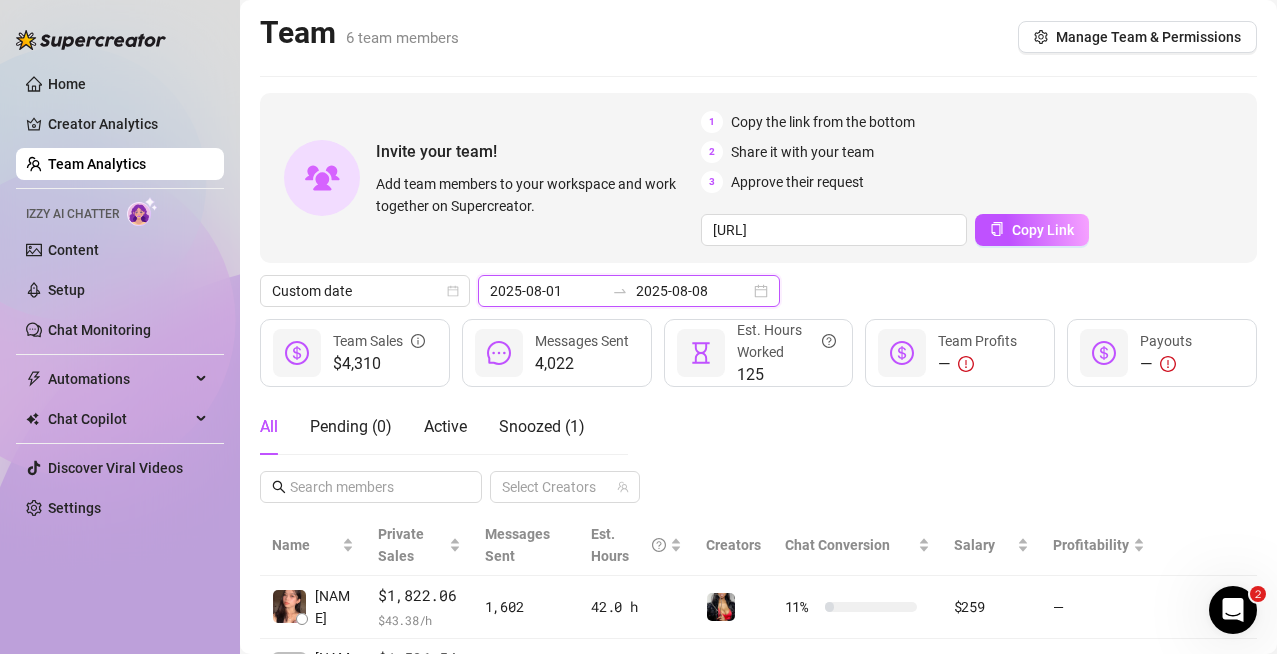 click on "2025-08-01" at bounding box center [547, 291] 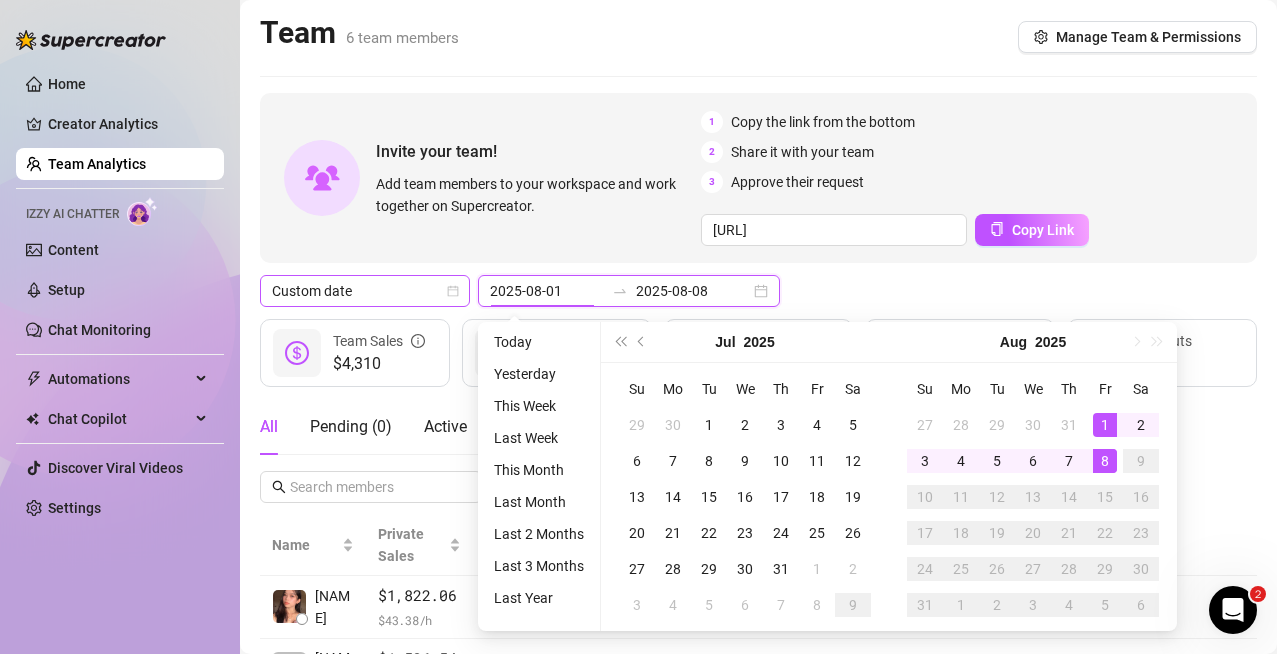 click on "Custom date" at bounding box center (365, 291) 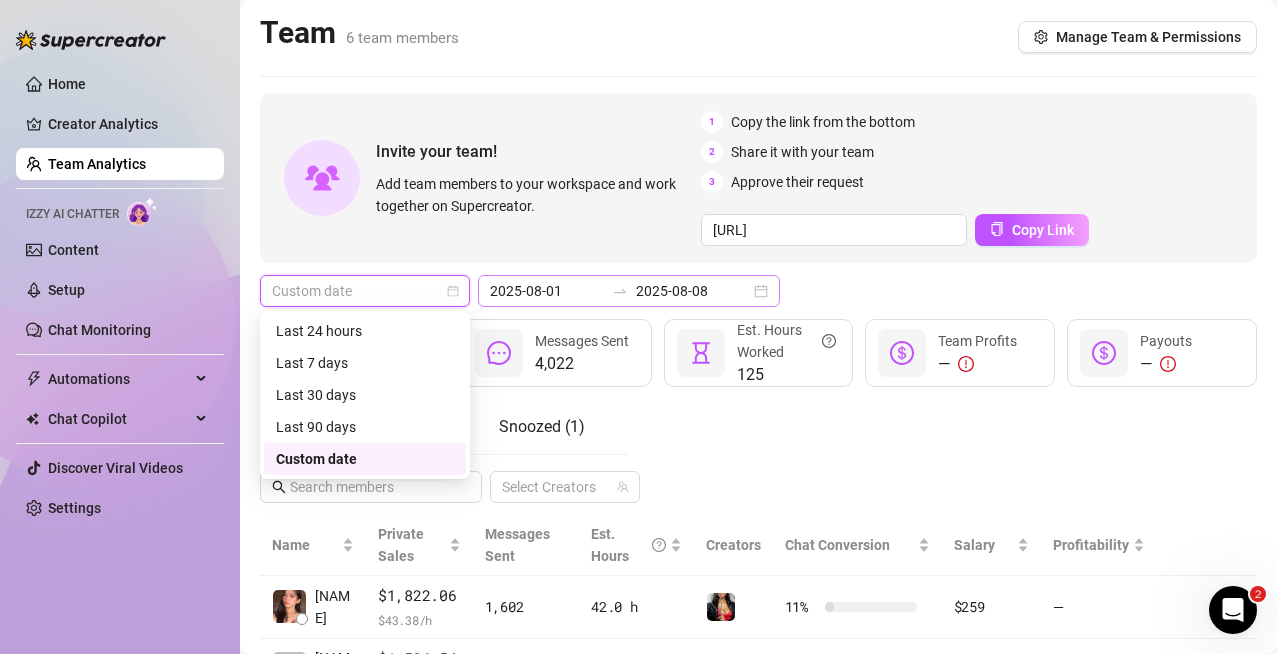 click on "2025-08-01 2025-08-08" at bounding box center [629, 291] 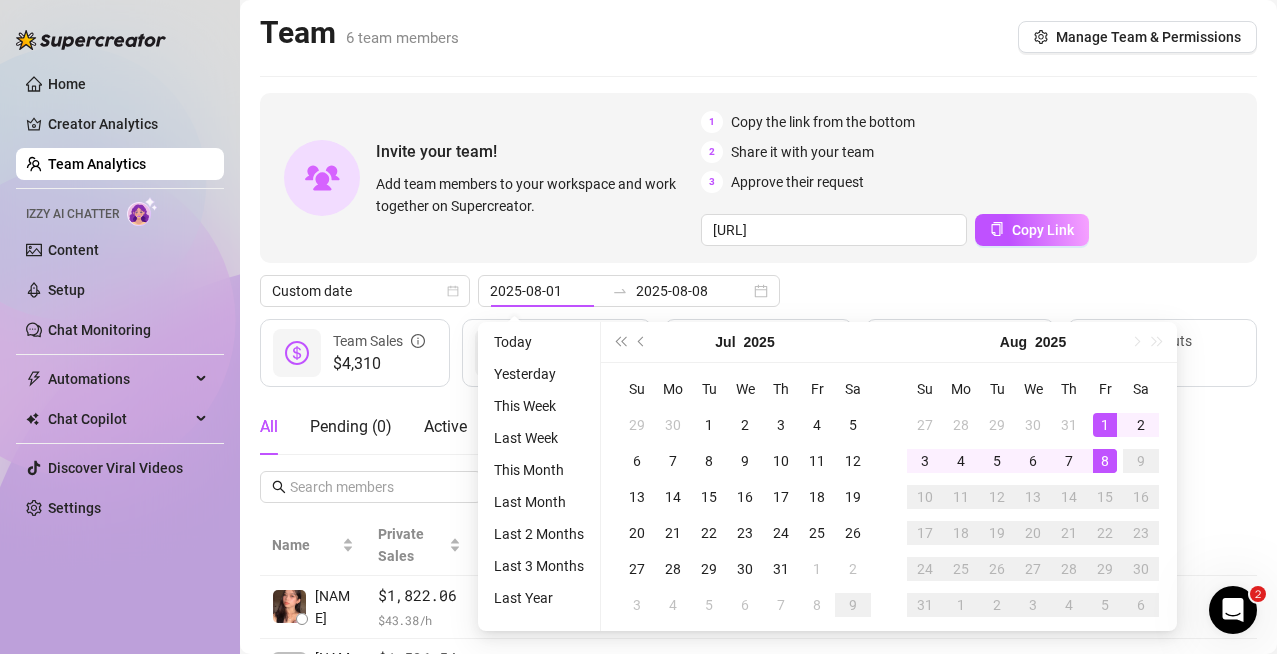 click on "[CUSTOM] [DATE] [DATE]" at bounding box center (758, 291) 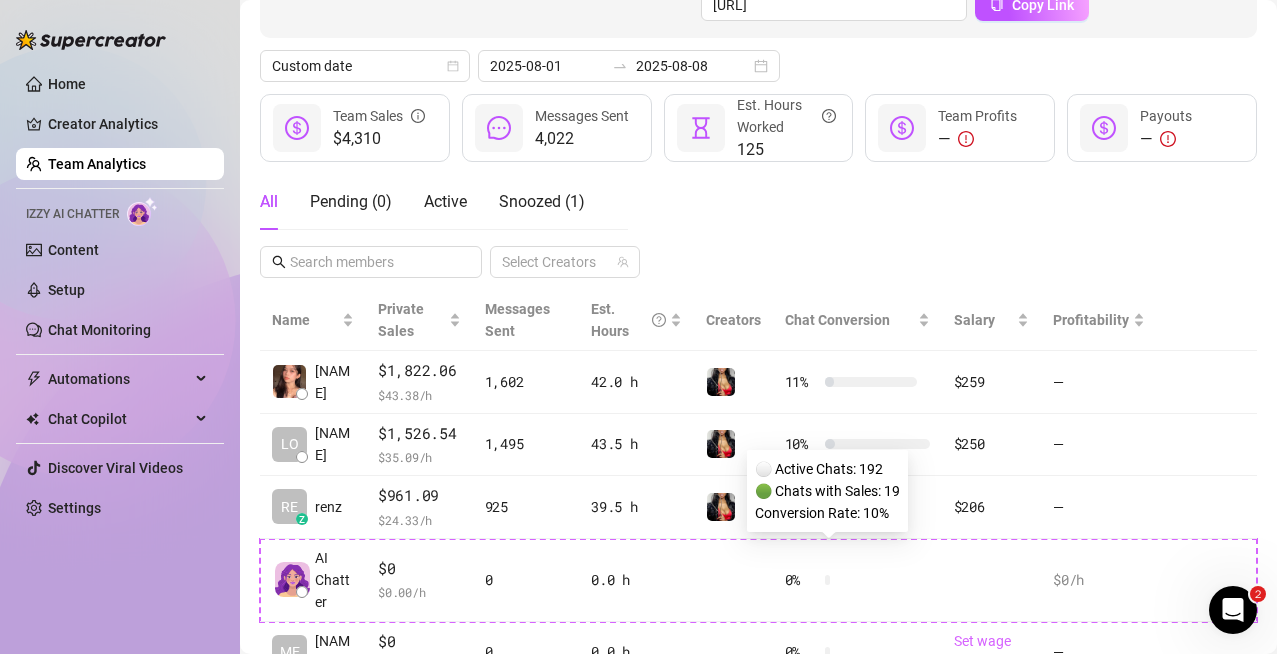 scroll, scrollTop: 224, scrollLeft: 0, axis: vertical 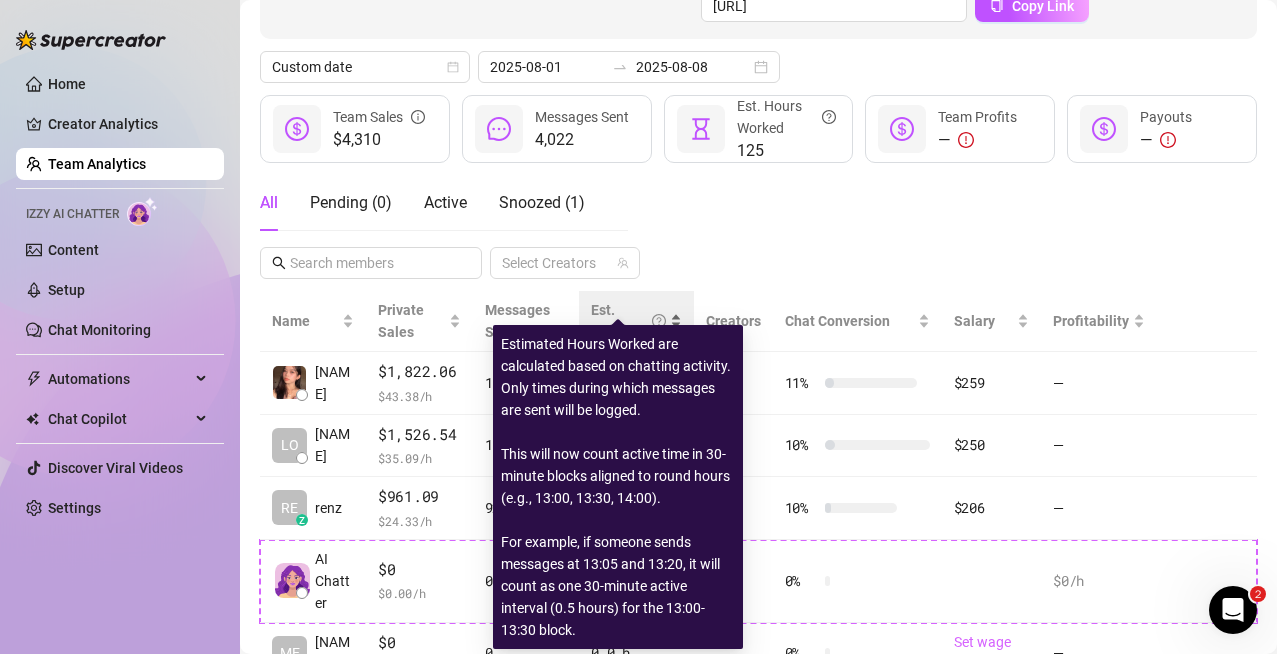 click 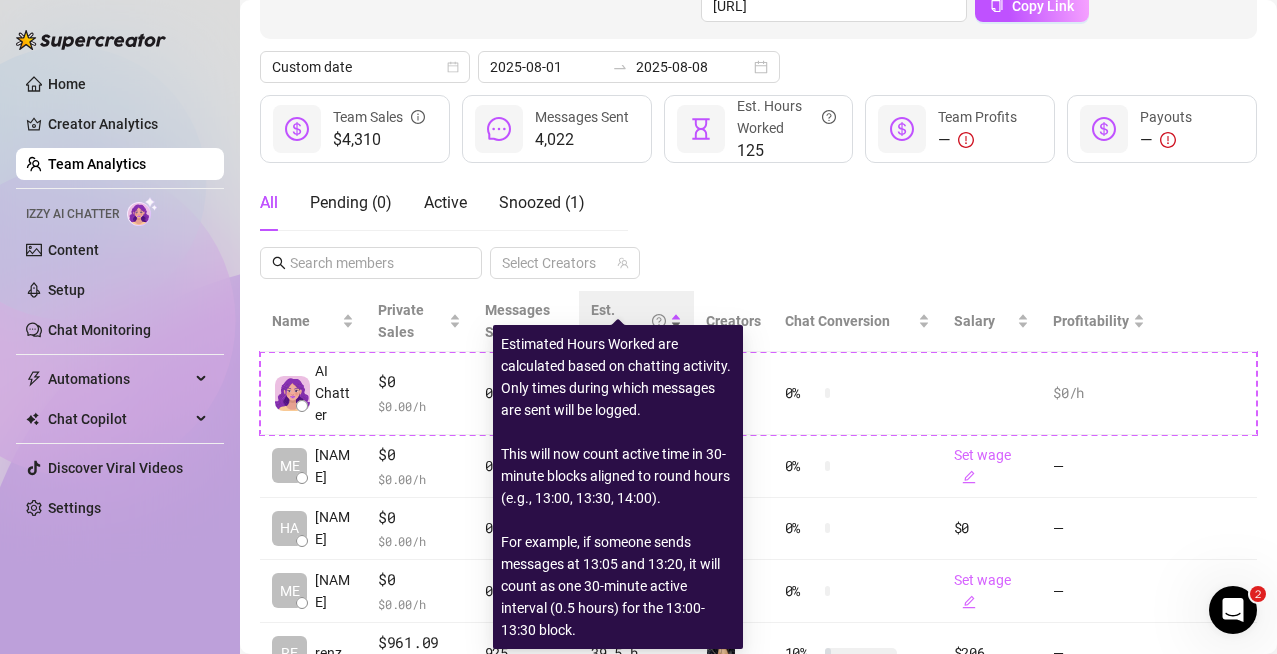 click 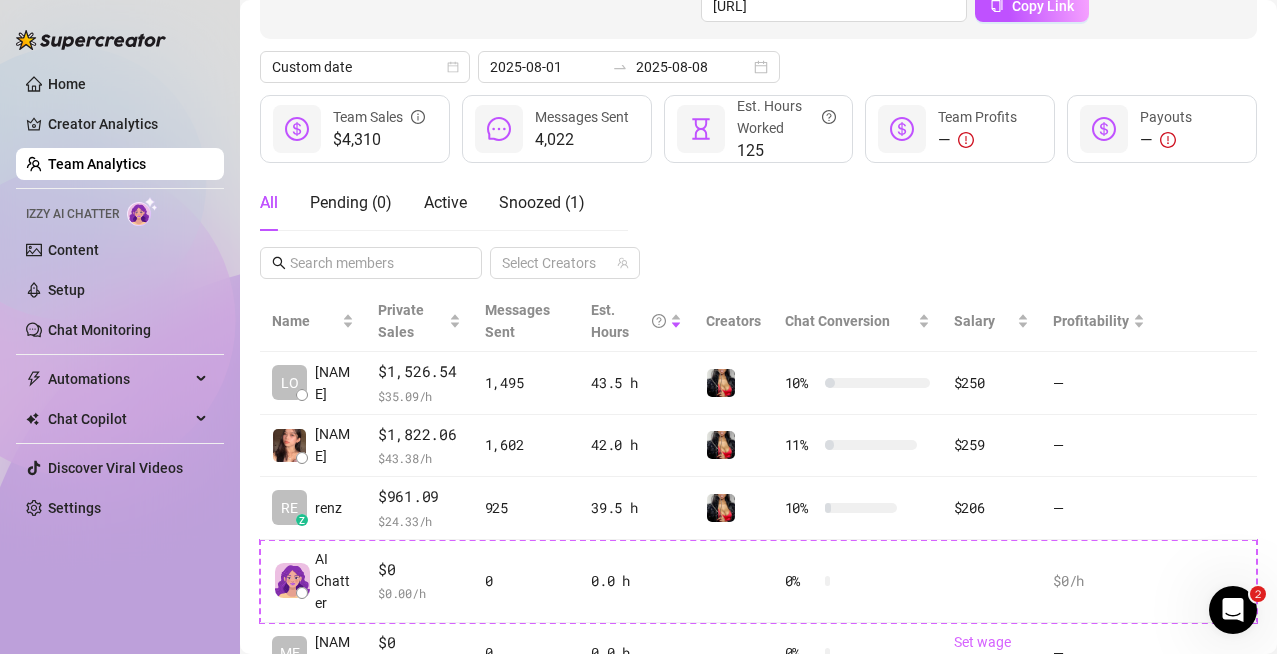 click on "All Pending ( 0 ) Active Snoozed ( 1 )   Select Creators" at bounding box center (758, 227) 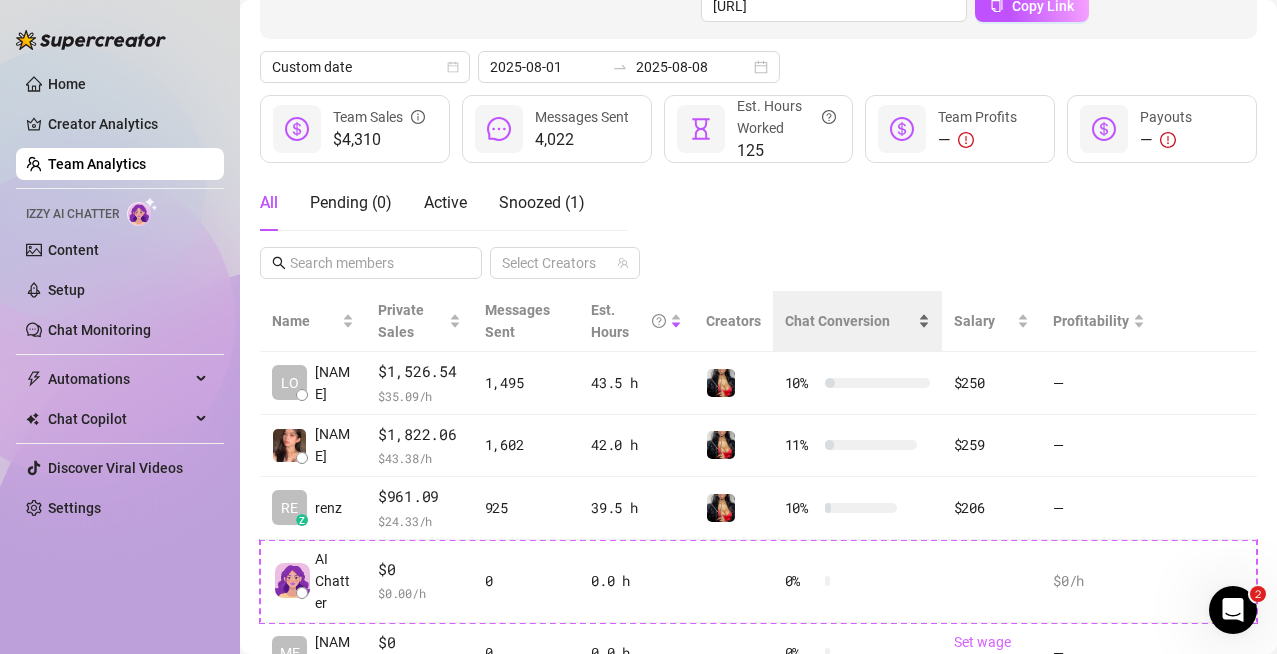 click on "Chat Conversion" at bounding box center [849, 321] 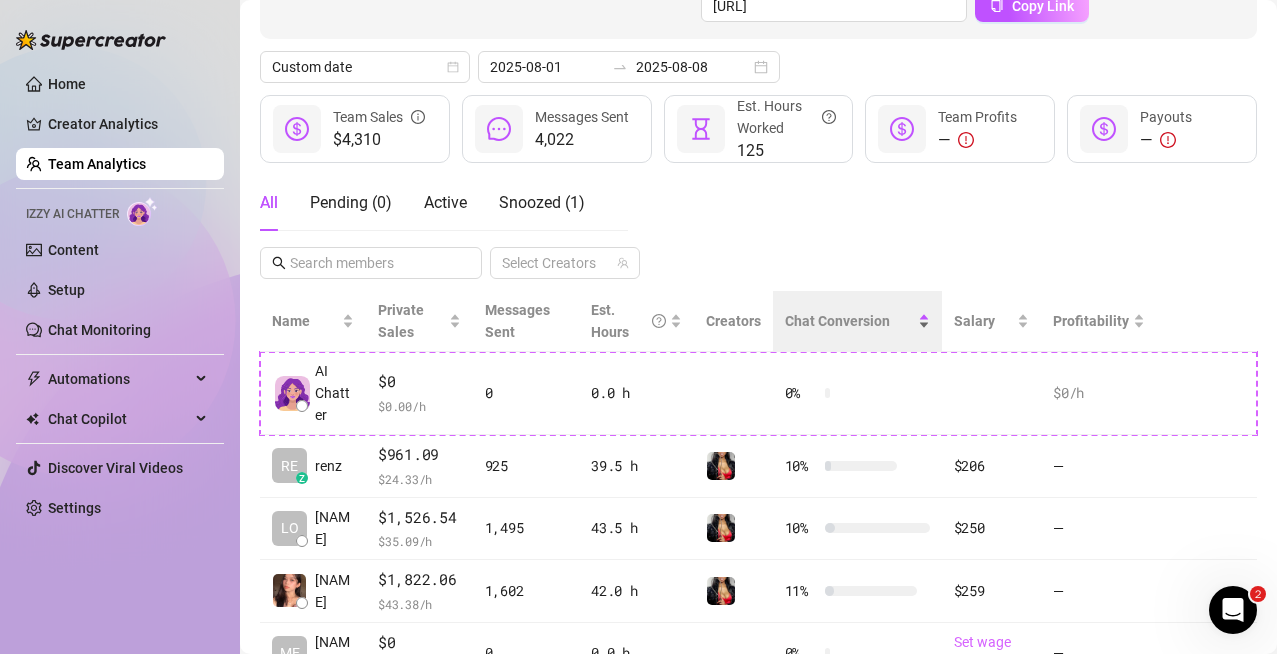 click on "Chat Conversion" at bounding box center (849, 321) 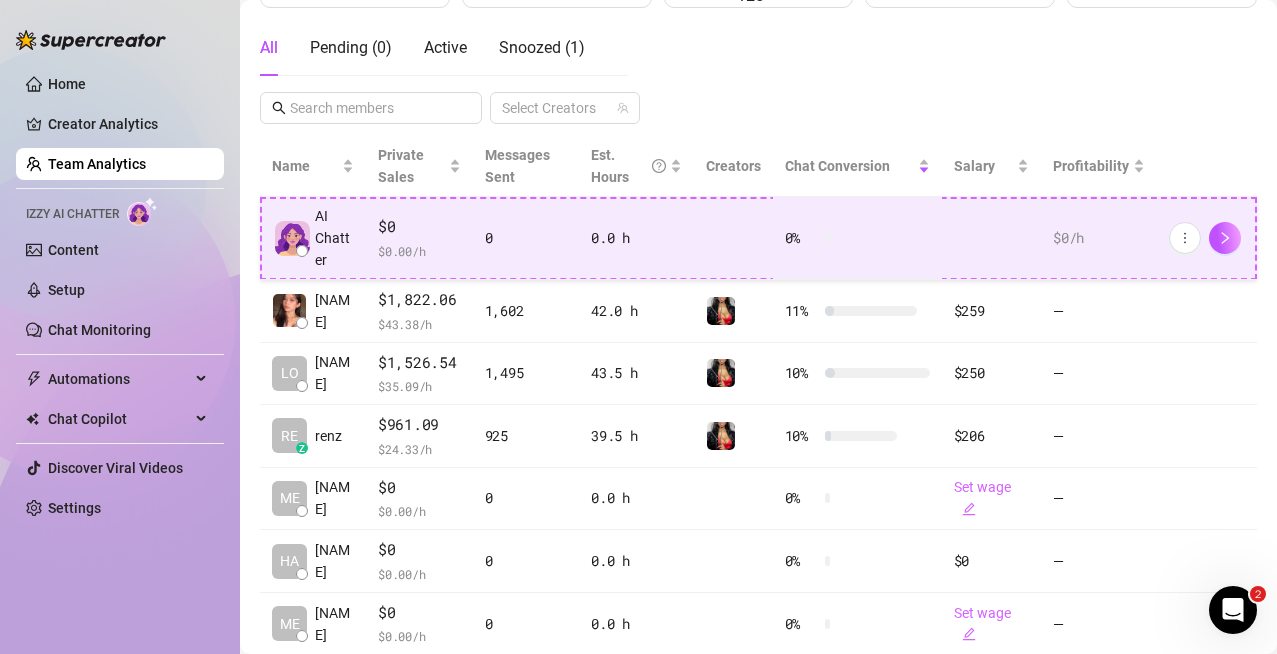 scroll, scrollTop: 425, scrollLeft: 0, axis: vertical 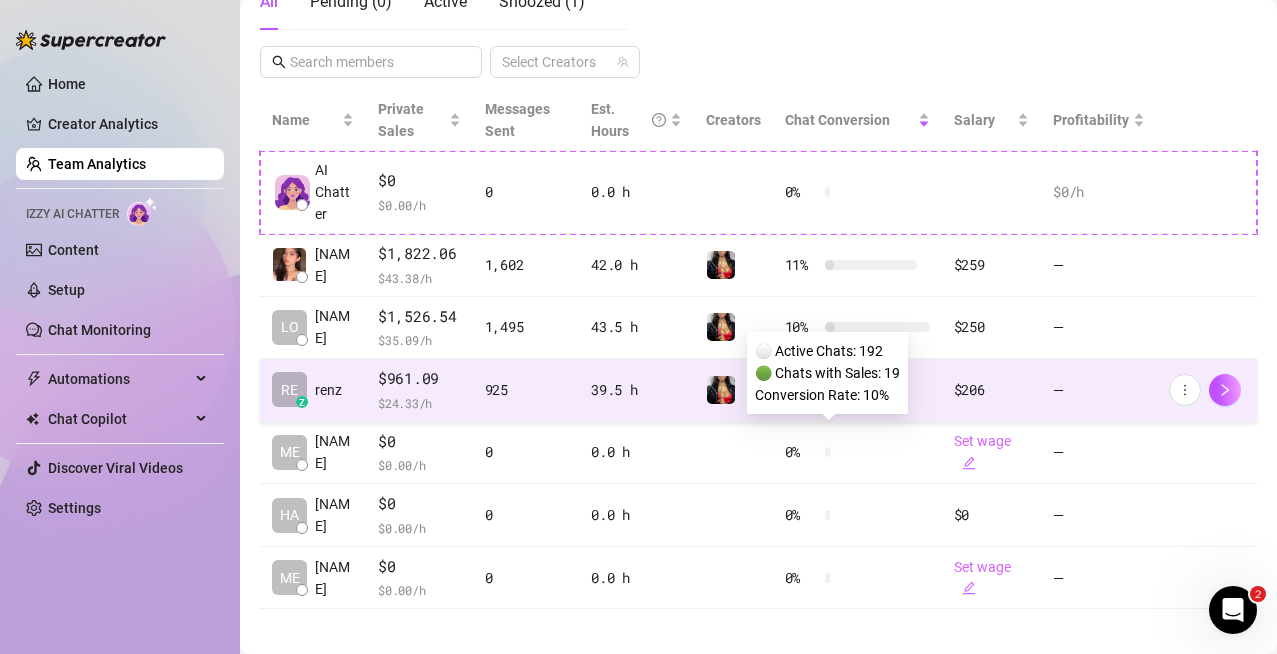 click at bounding box center [861, 390] 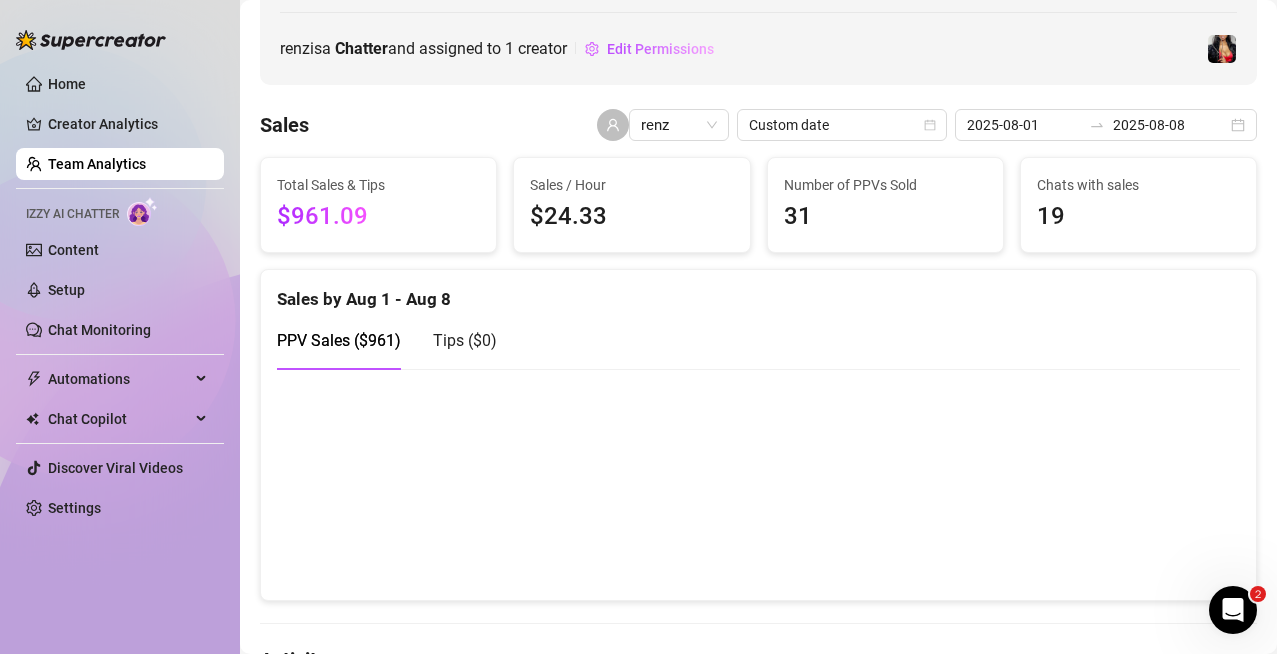 scroll, scrollTop: 0, scrollLeft: 0, axis: both 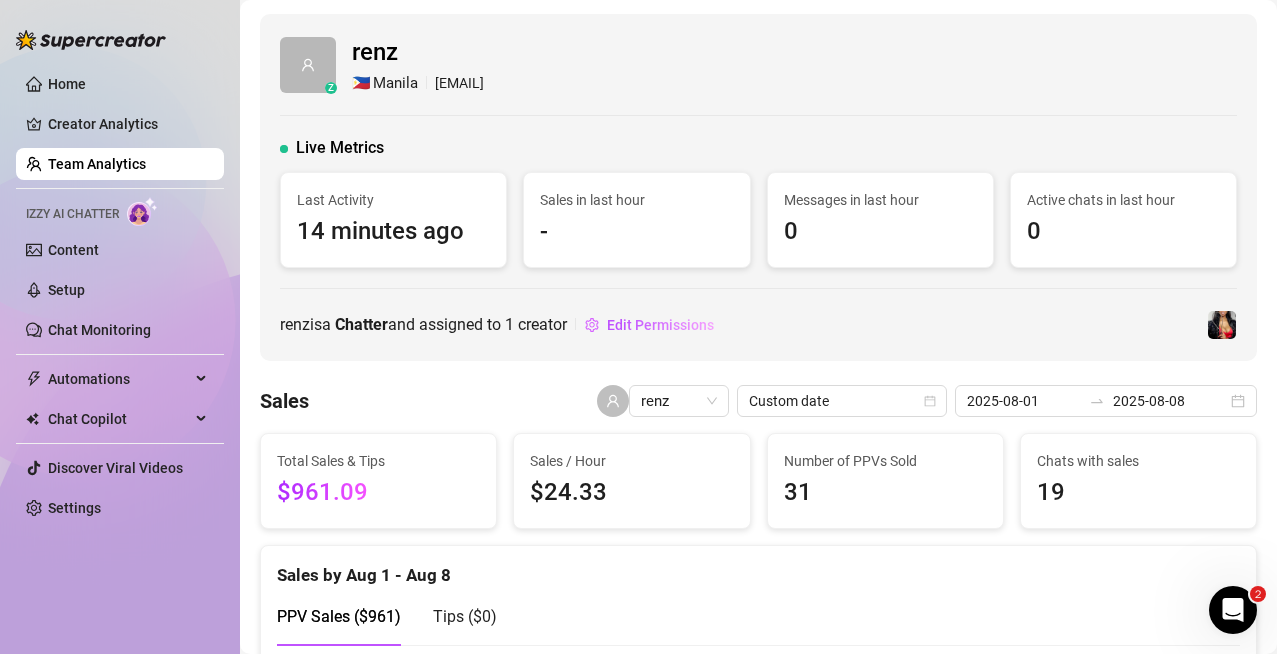 click on "$24.33" at bounding box center (631, 493) 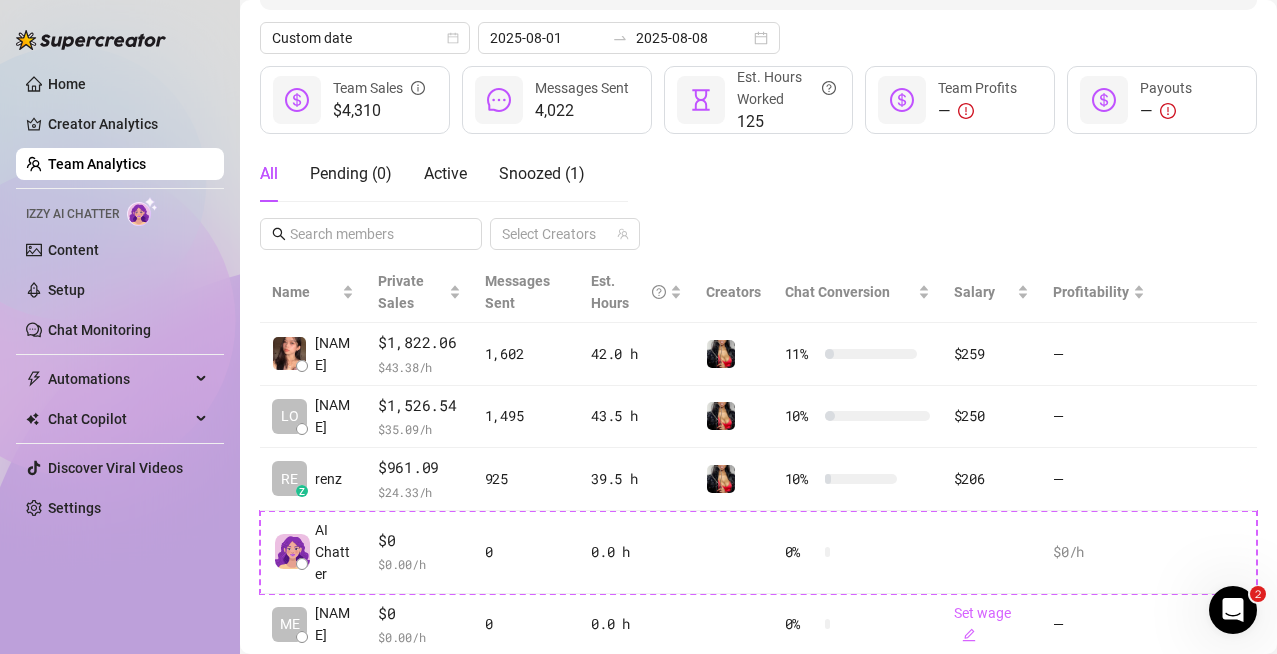 scroll, scrollTop: 254, scrollLeft: 0, axis: vertical 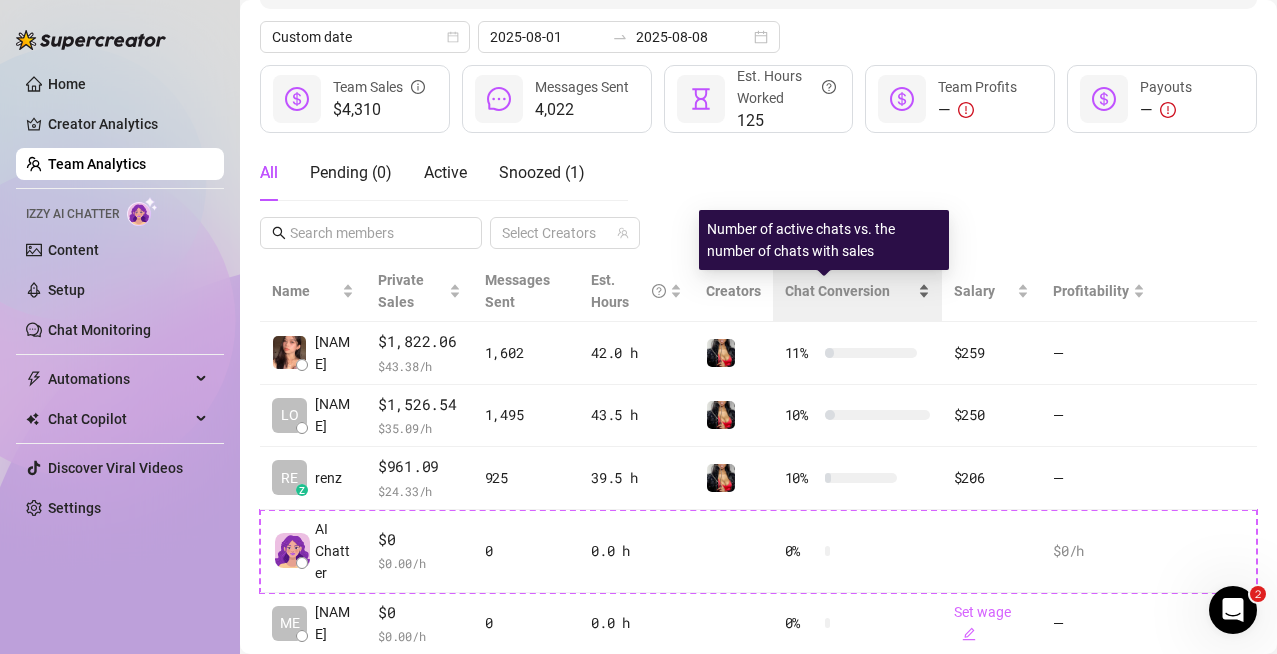 click on "Chat Conversion" at bounding box center (837, 291) 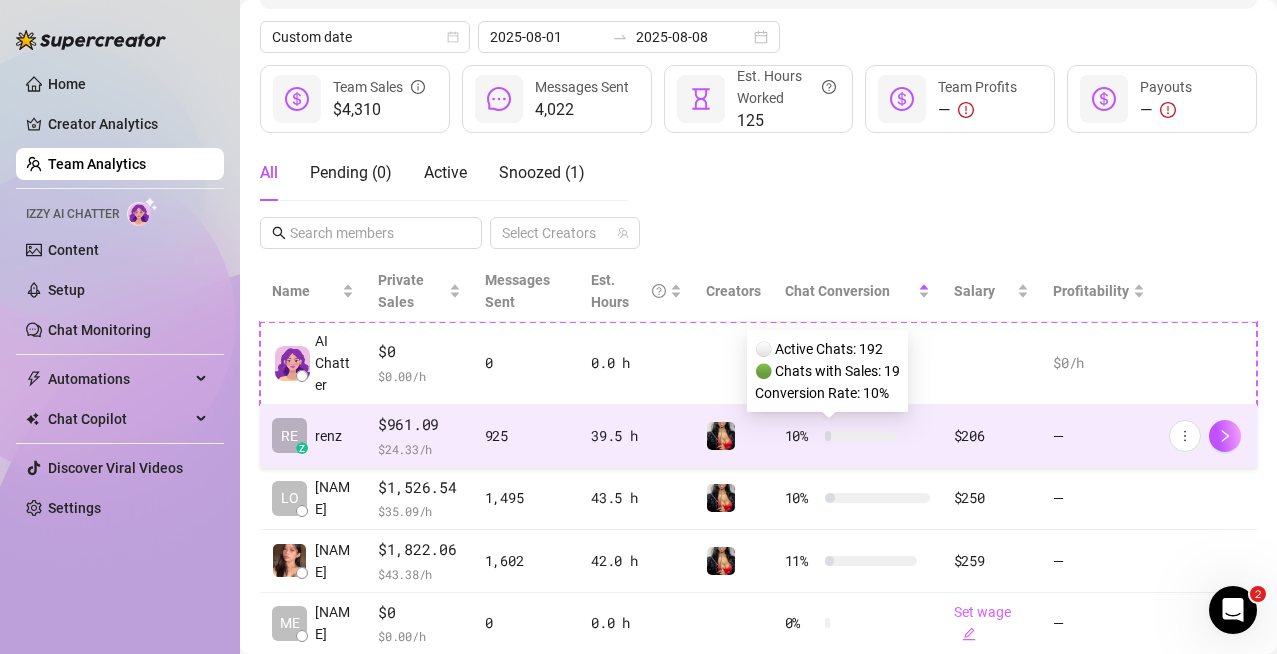 click at bounding box center [861, 436] 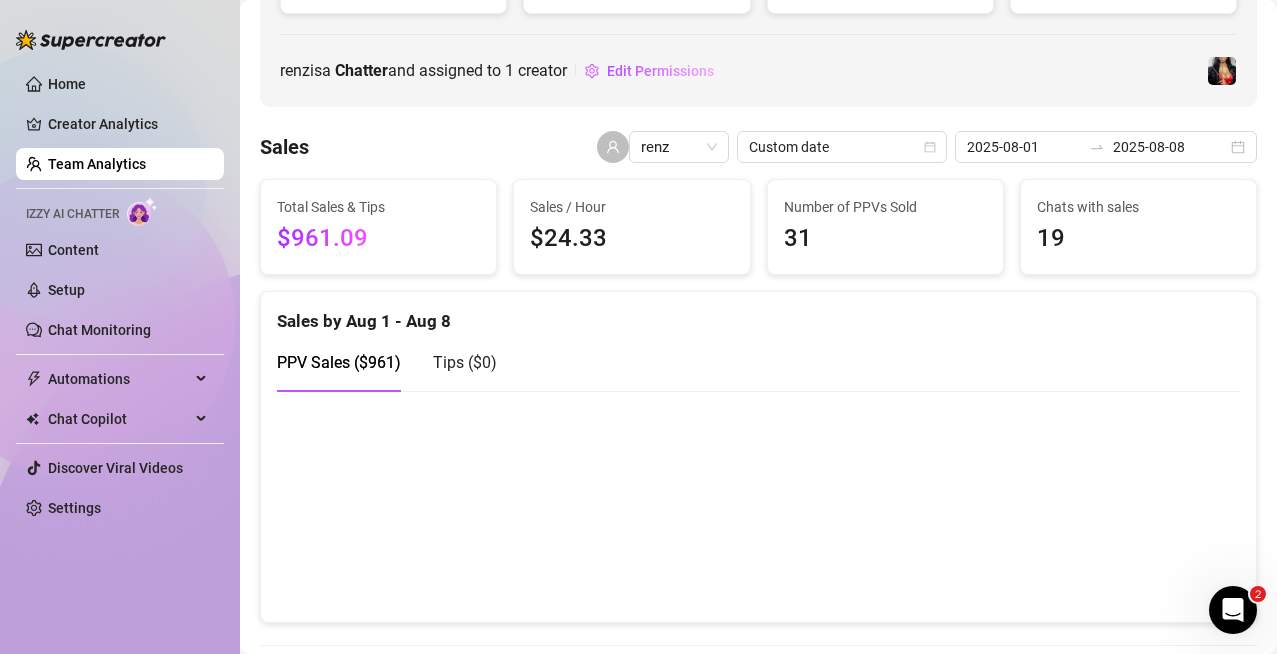 scroll, scrollTop: 0, scrollLeft: 0, axis: both 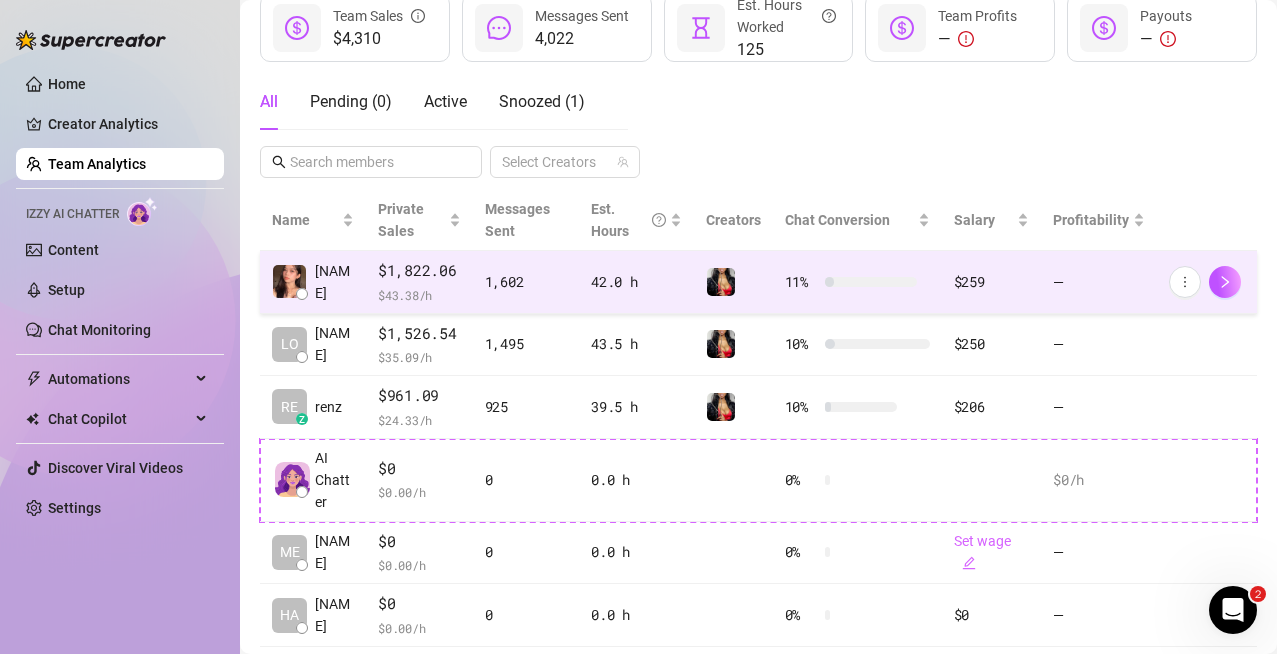 click on "11 %" at bounding box center [857, 282] 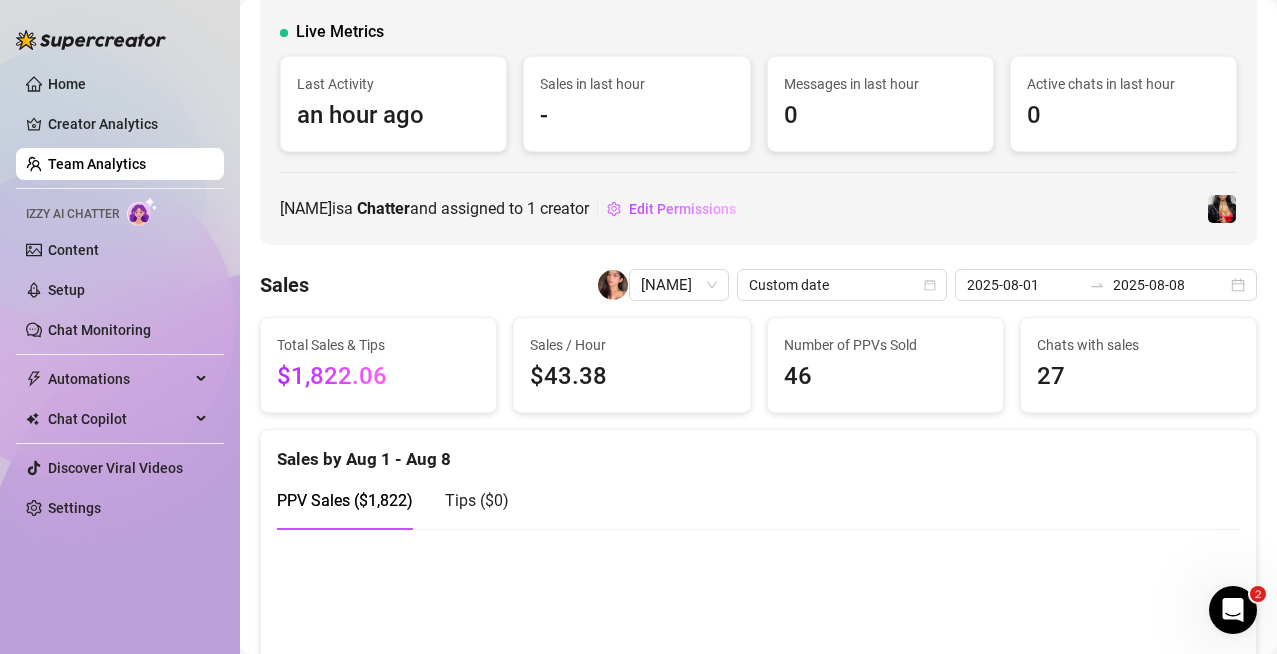 scroll, scrollTop: 0, scrollLeft: 0, axis: both 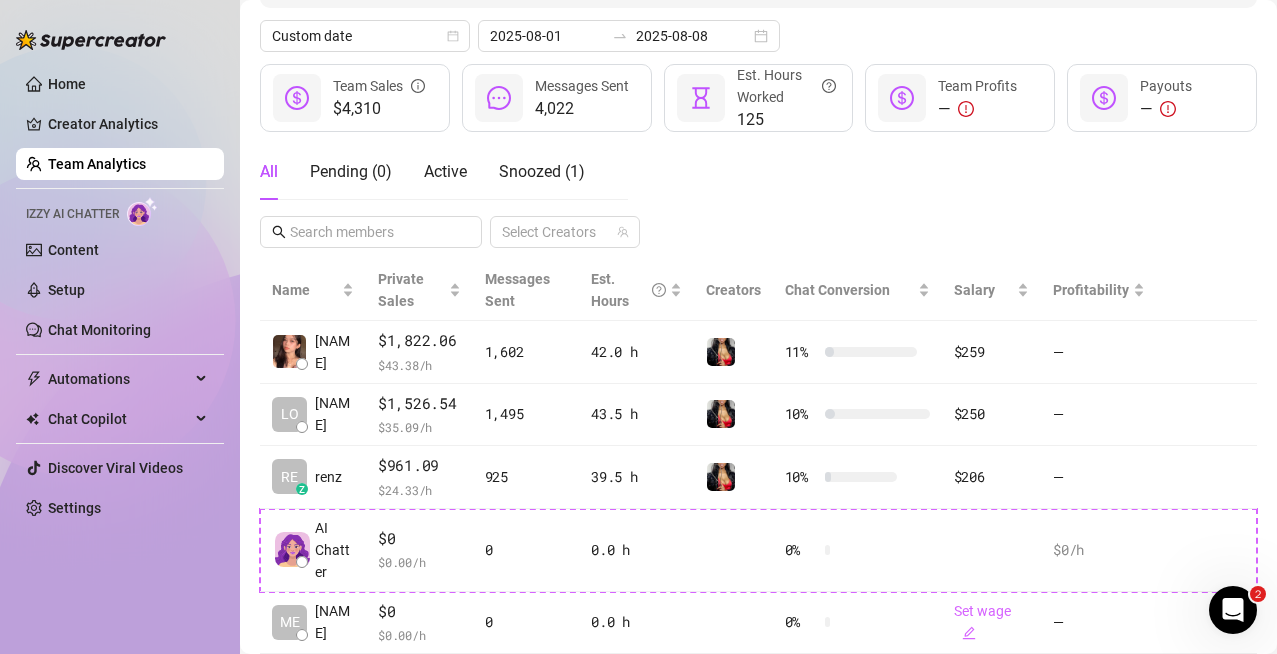 click on "All Pending ( 0 ) Active Snoozed ( 1 )   Select Creators" at bounding box center [758, 196] 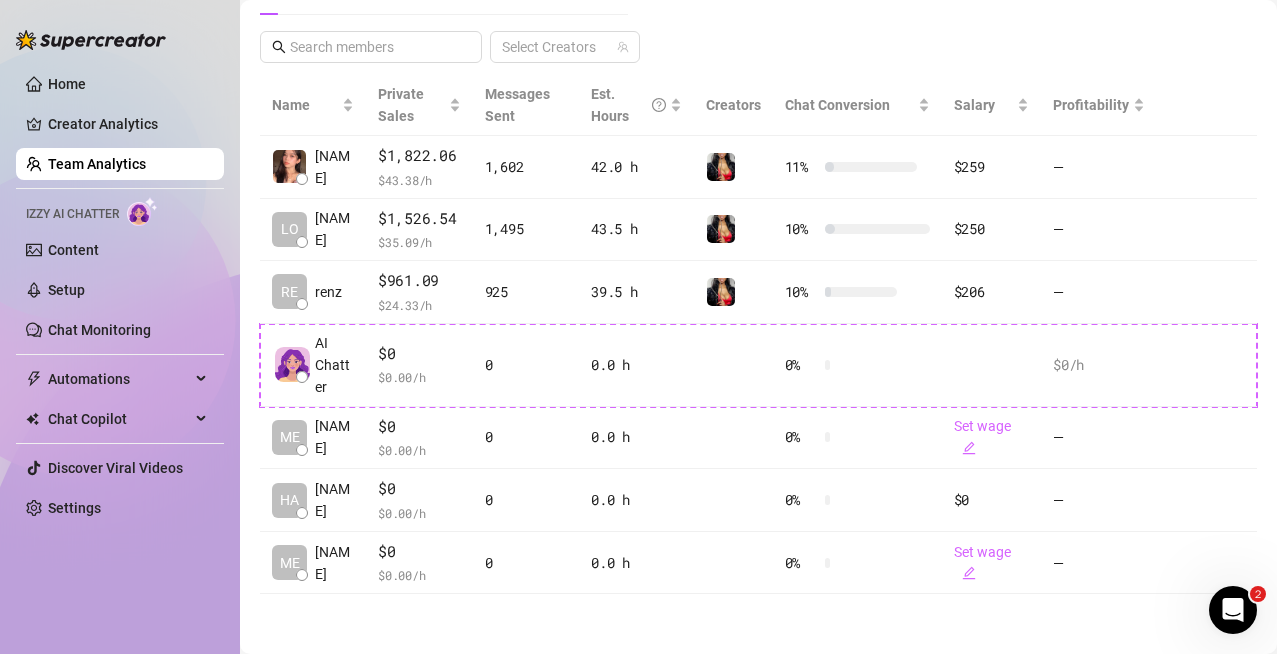 scroll, scrollTop: 508, scrollLeft: 0, axis: vertical 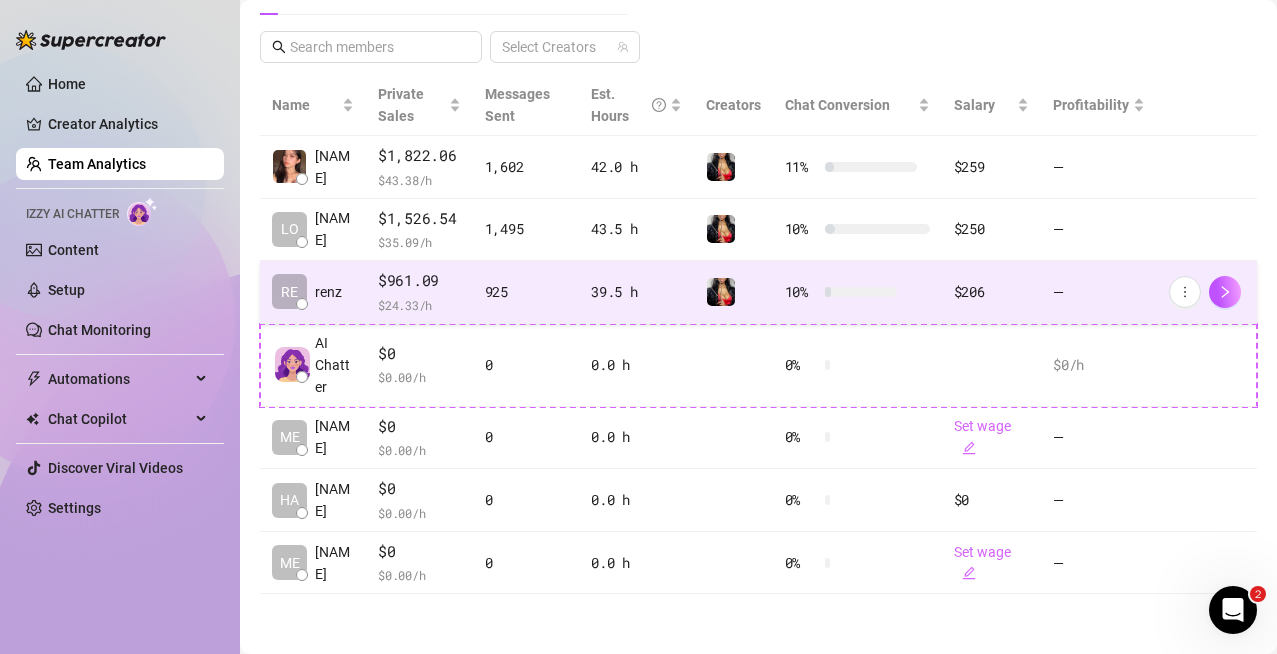 click on "$ 24.33 /h" at bounding box center (419, 305) 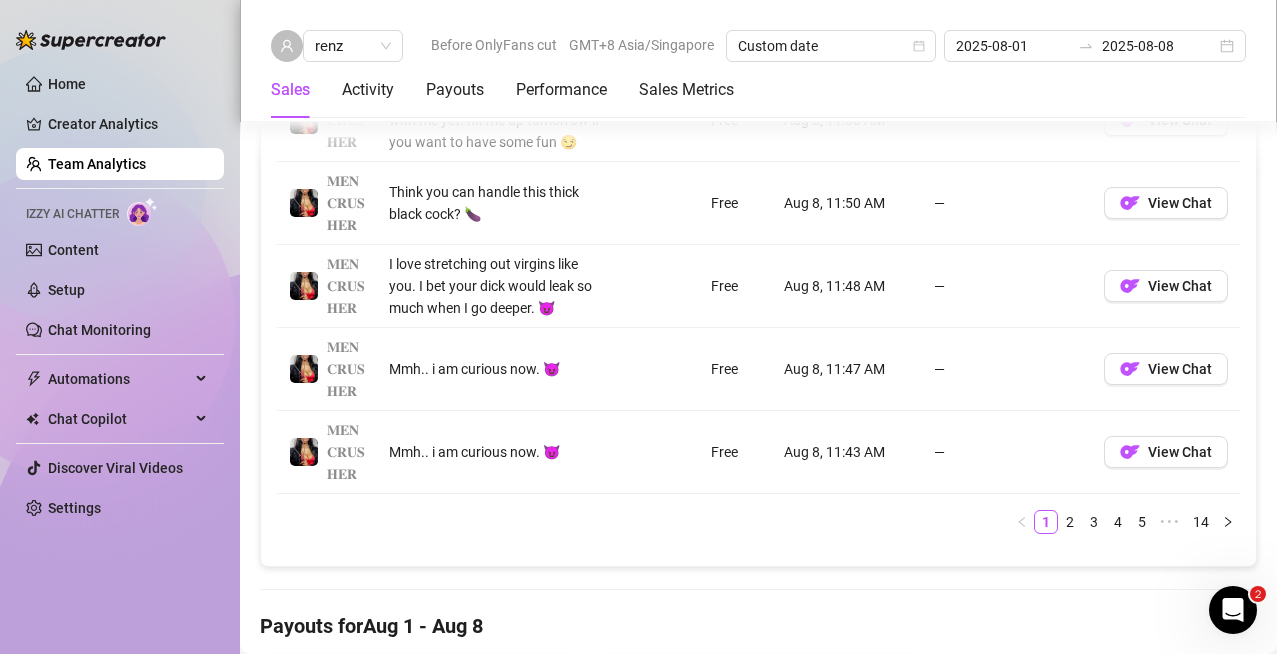 scroll, scrollTop: 1973, scrollLeft: 0, axis: vertical 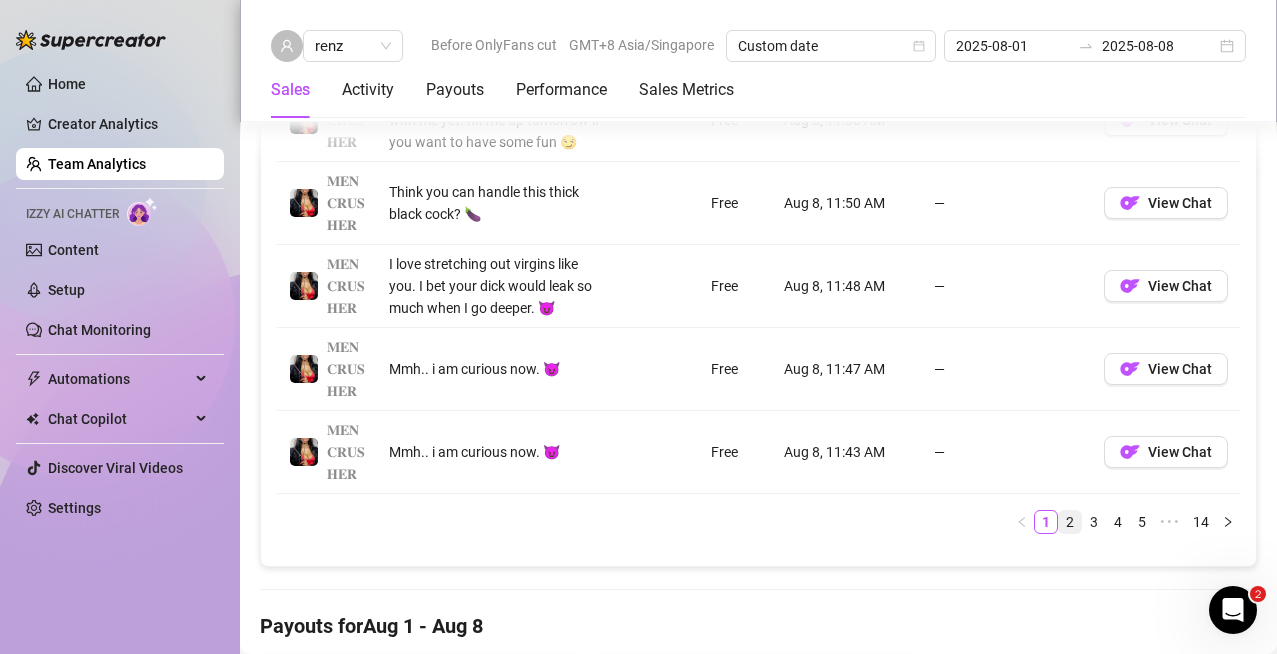 click on "2" at bounding box center (1070, 522) 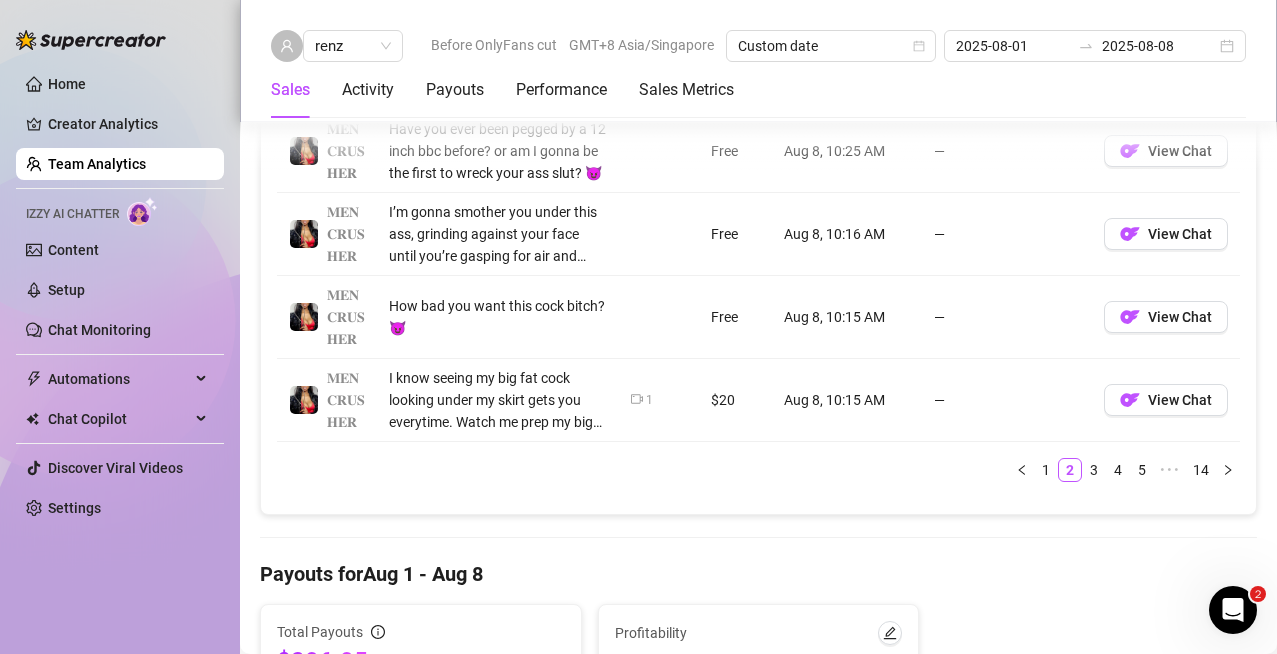 scroll, scrollTop: 2025, scrollLeft: 0, axis: vertical 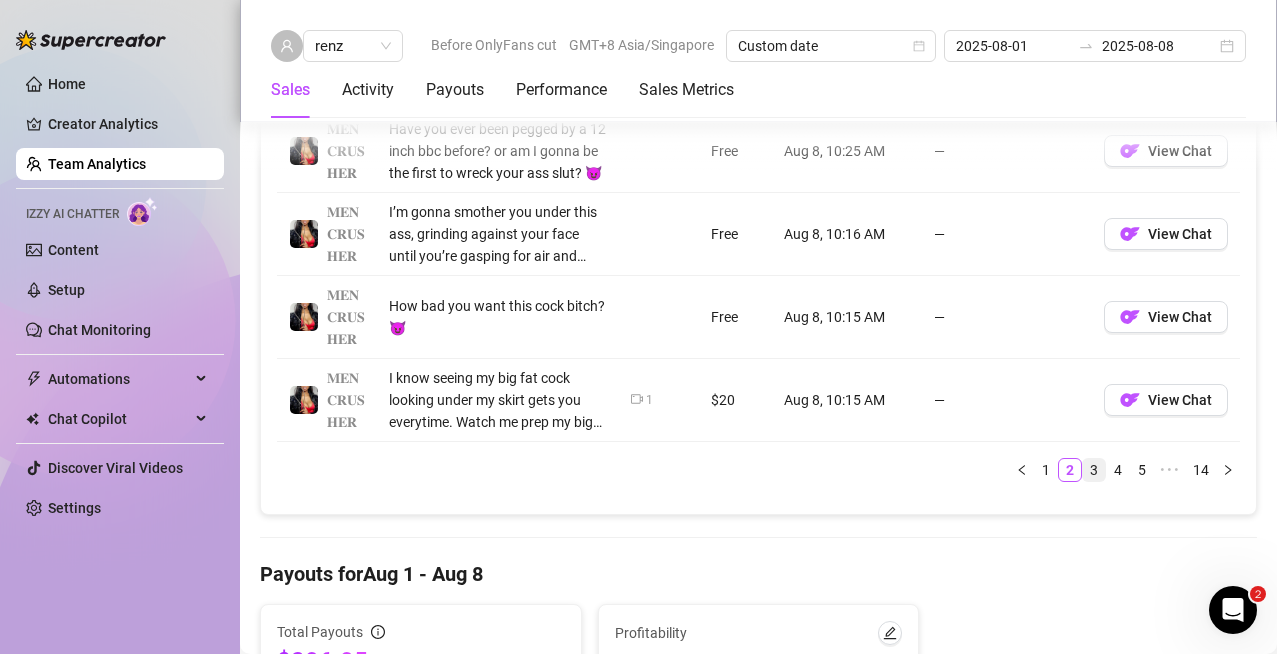 click on "3" at bounding box center (1094, 470) 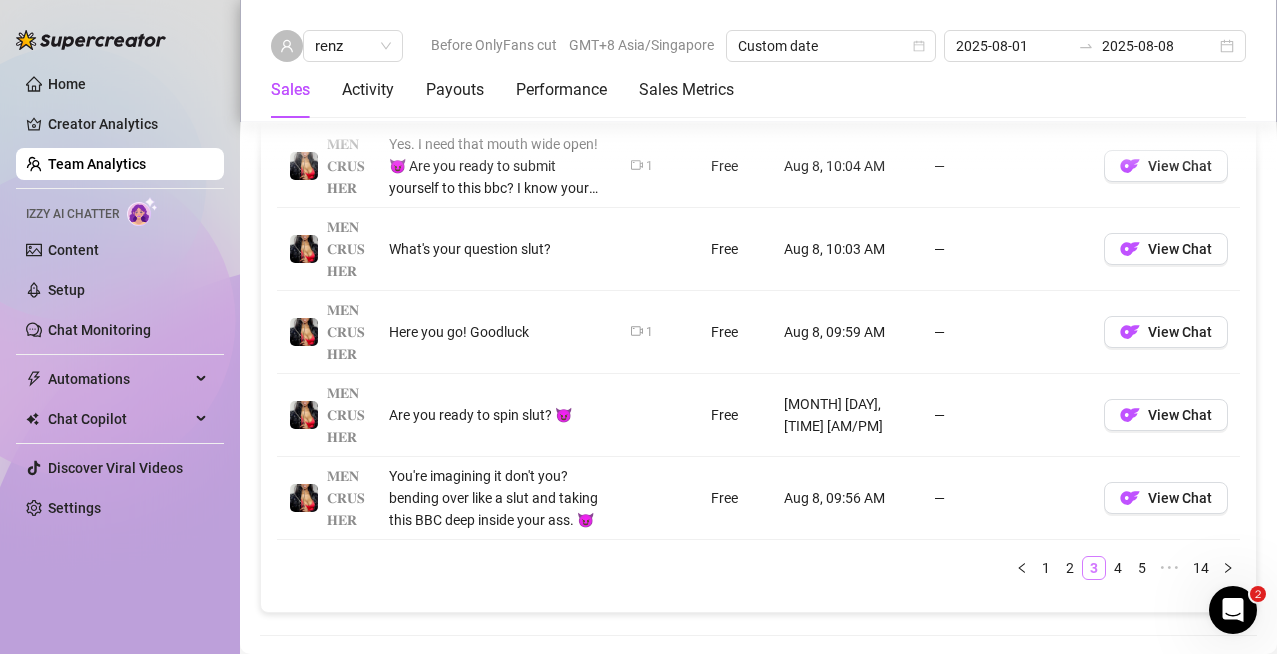 scroll, scrollTop: 1926, scrollLeft: 0, axis: vertical 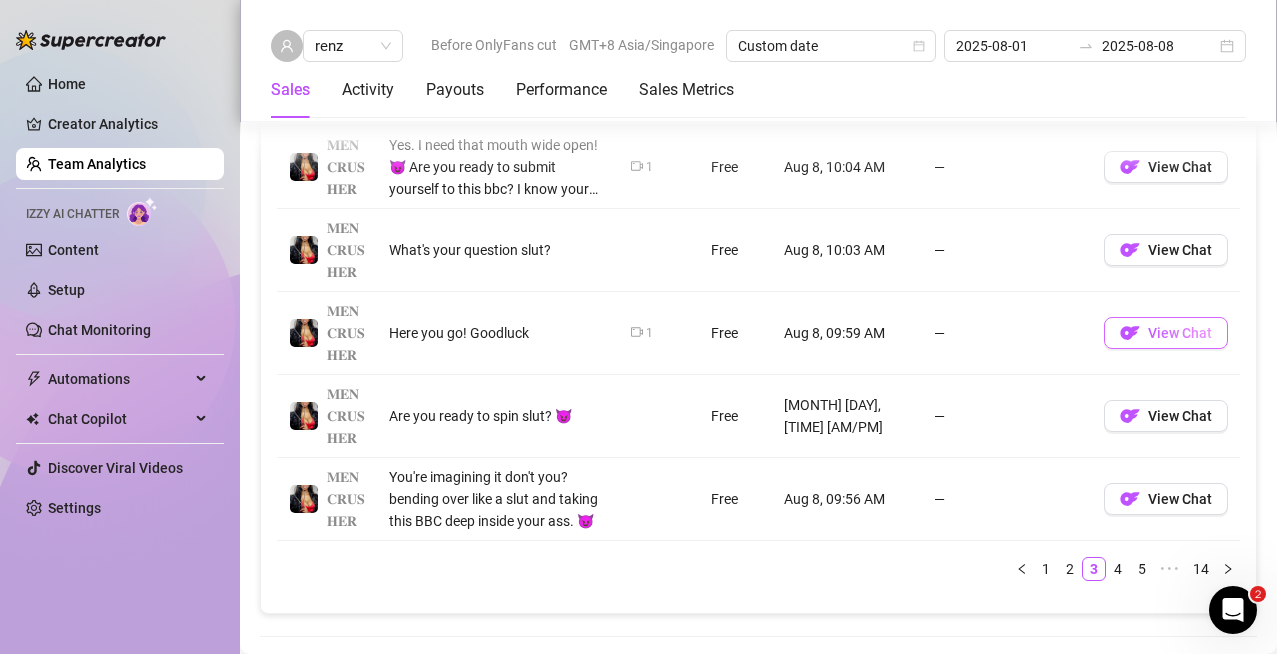 click on "View Chat" at bounding box center (1180, 333) 